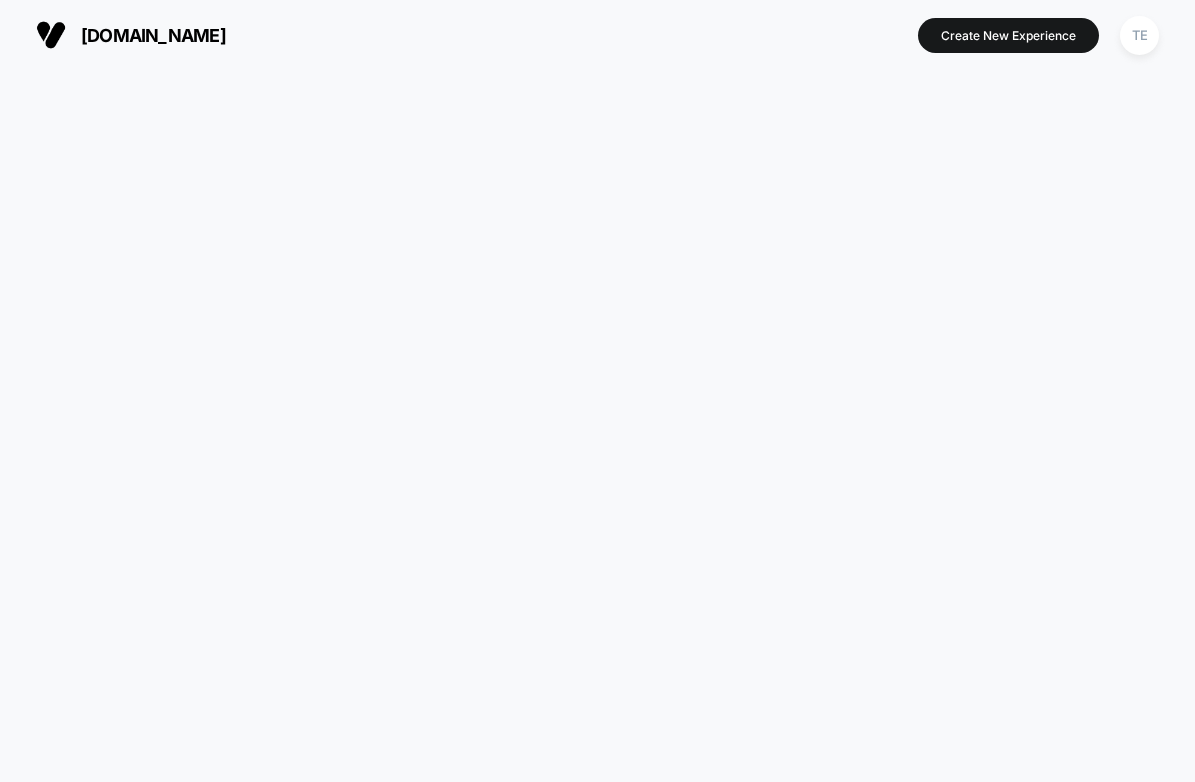 scroll, scrollTop: 0, scrollLeft: 0, axis: both 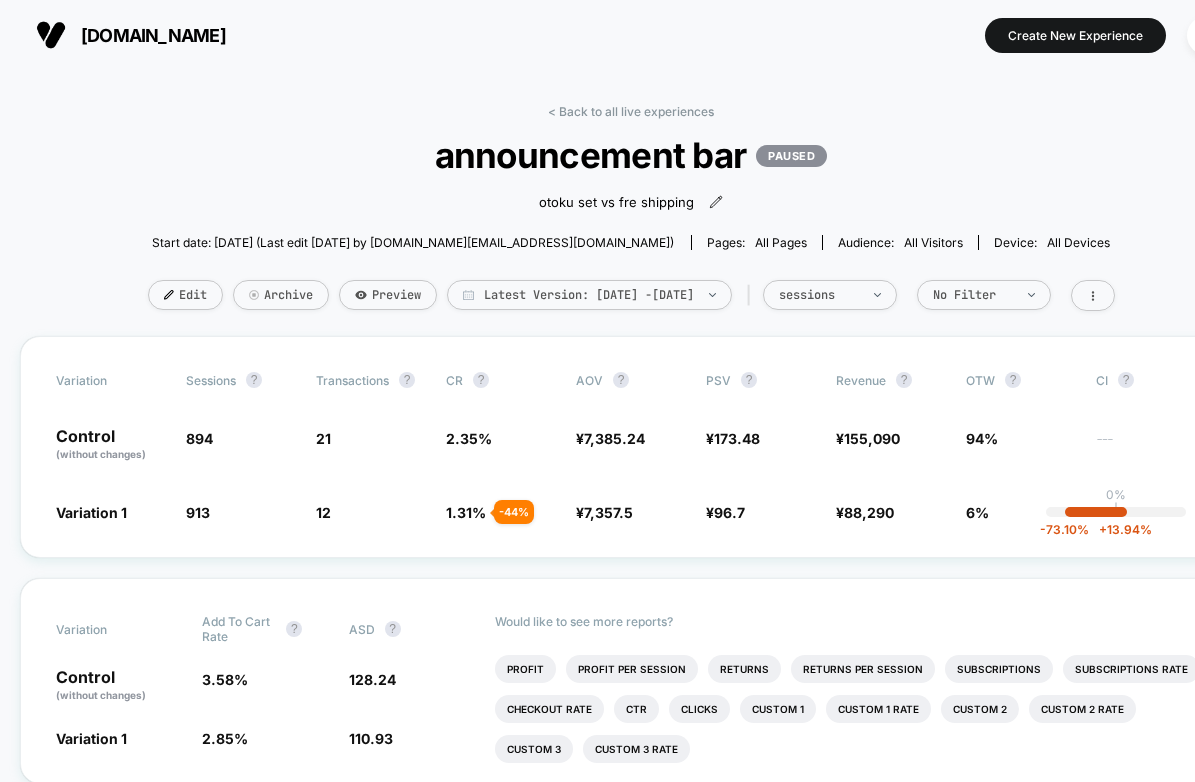 click at bounding box center (51, 35) 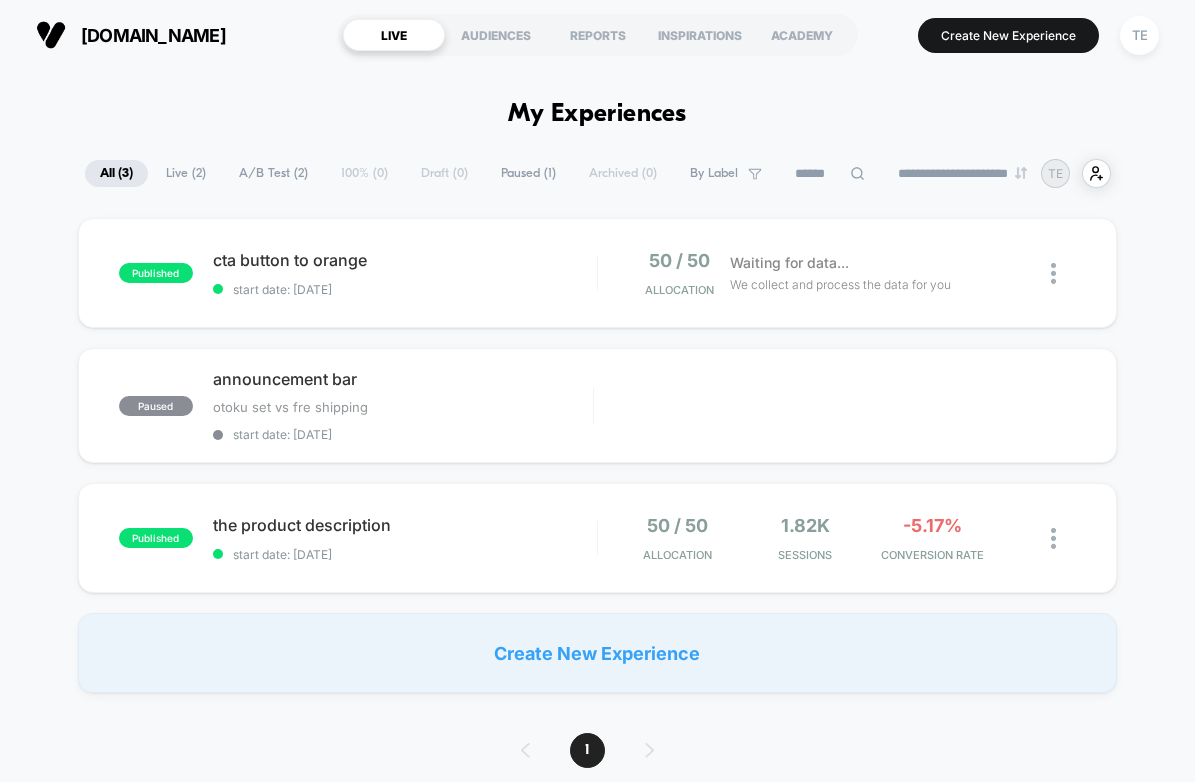 scroll, scrollTop: 0, scrollLeft: 0, axis: both 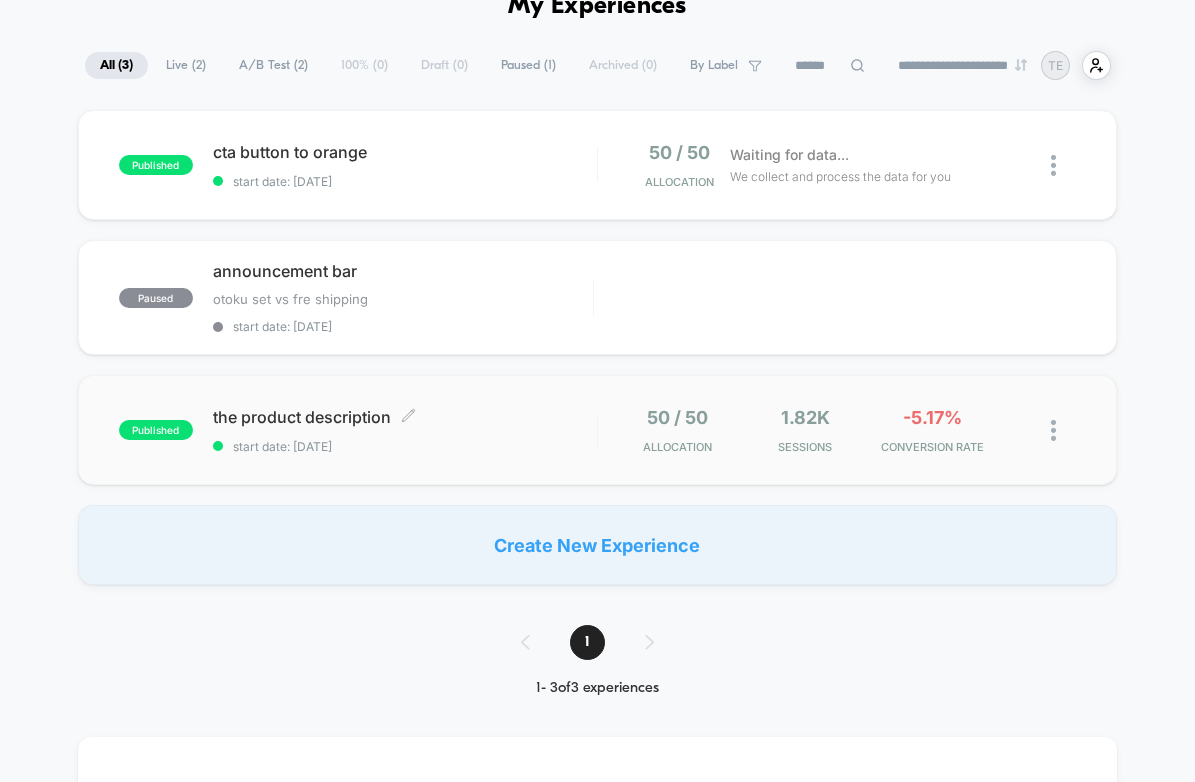 click on "start date: [DATE]" at bounding box center (405, 446) 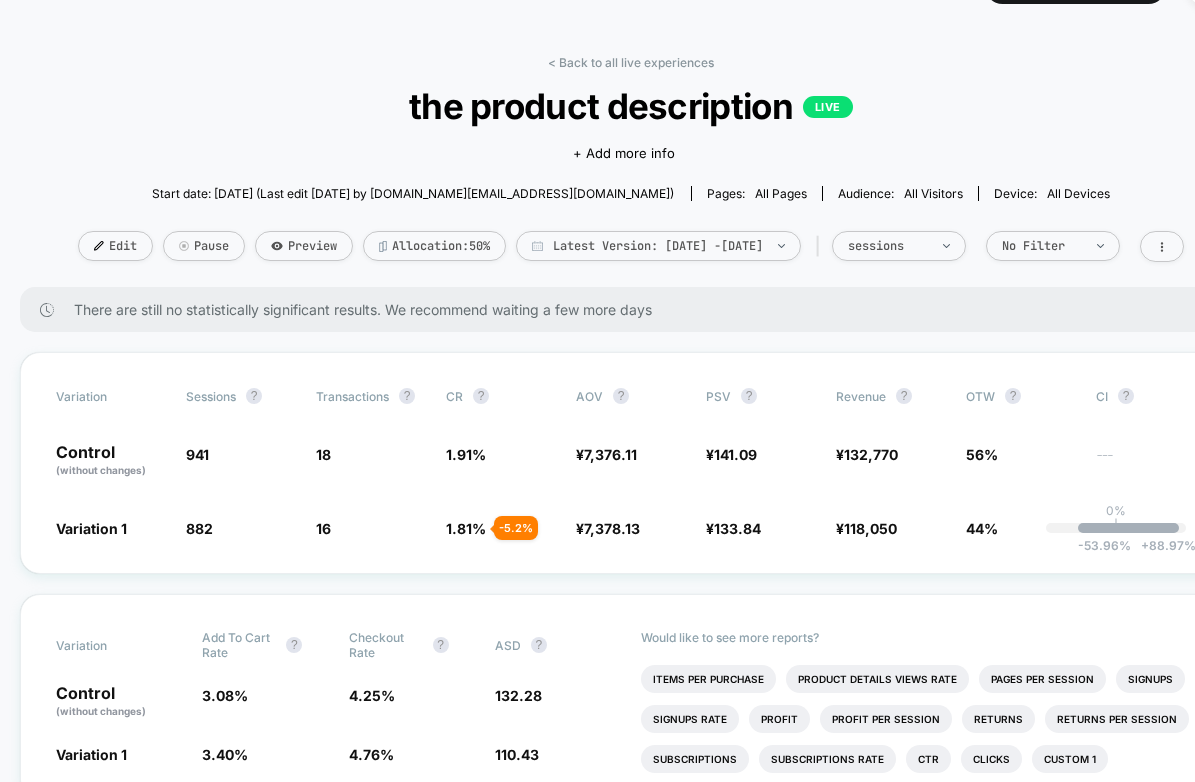 scroll, scrollTop: 0, scrollLeft: 0, axis: both 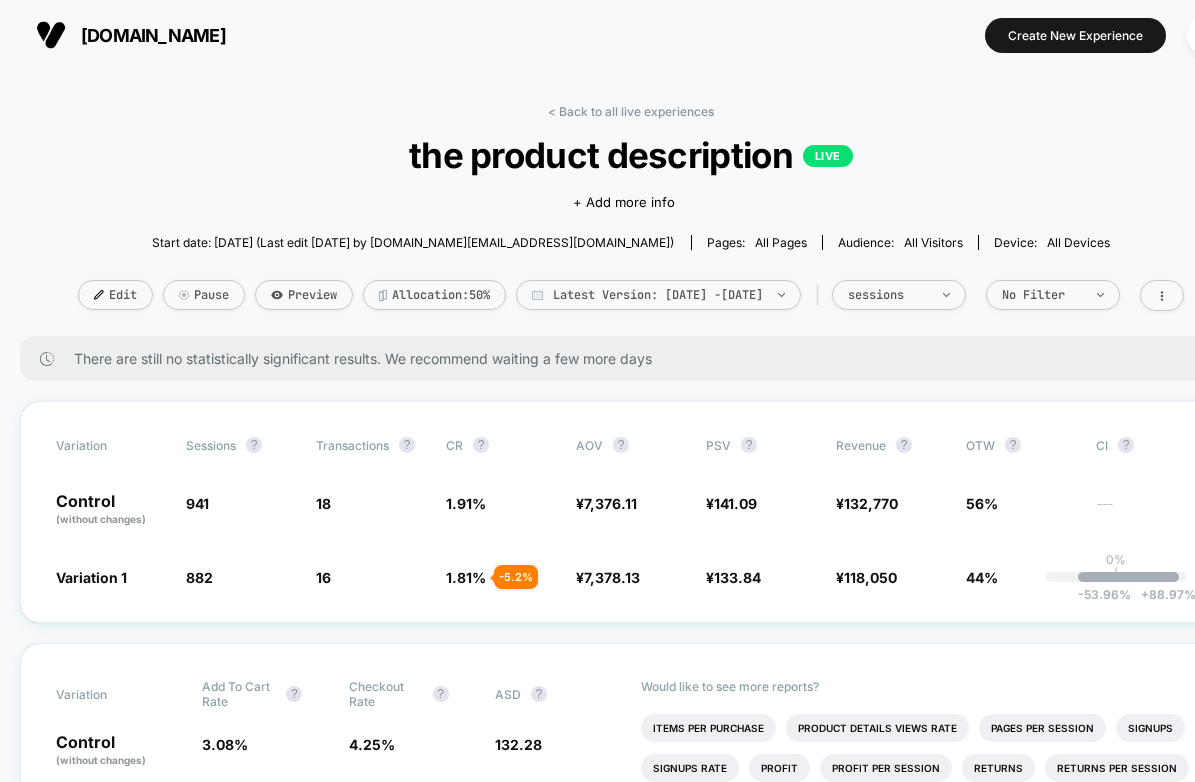 click on "[DOMAIN_NAME]" at bounding box center [153, 35] 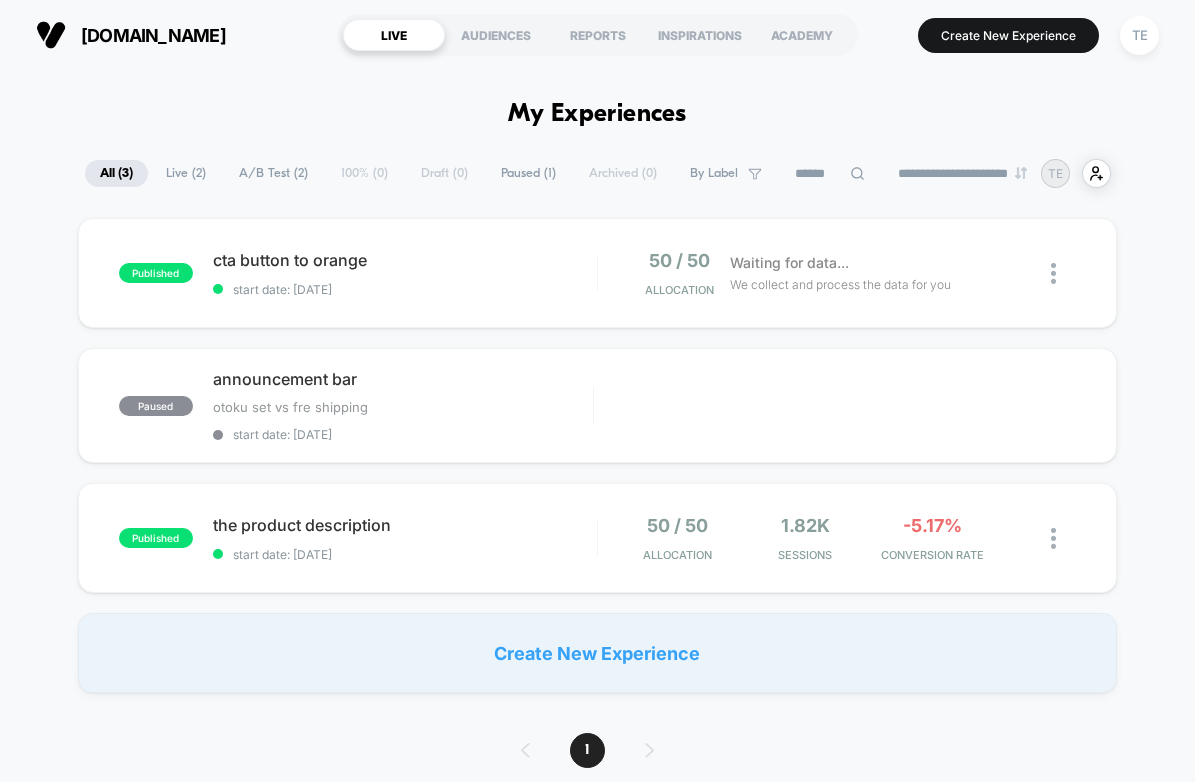 scroll, scrollTop: 0, scrollLeft: 0, axis: both 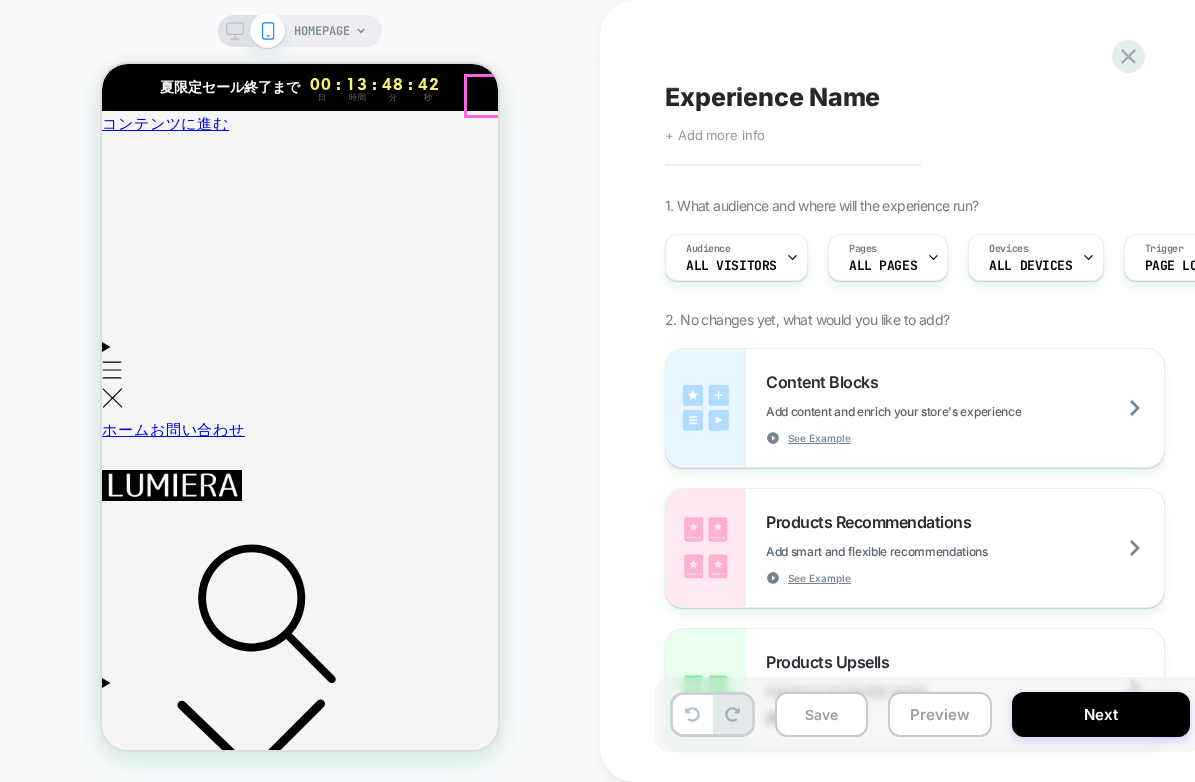 click at bounding box center (110, 1600) 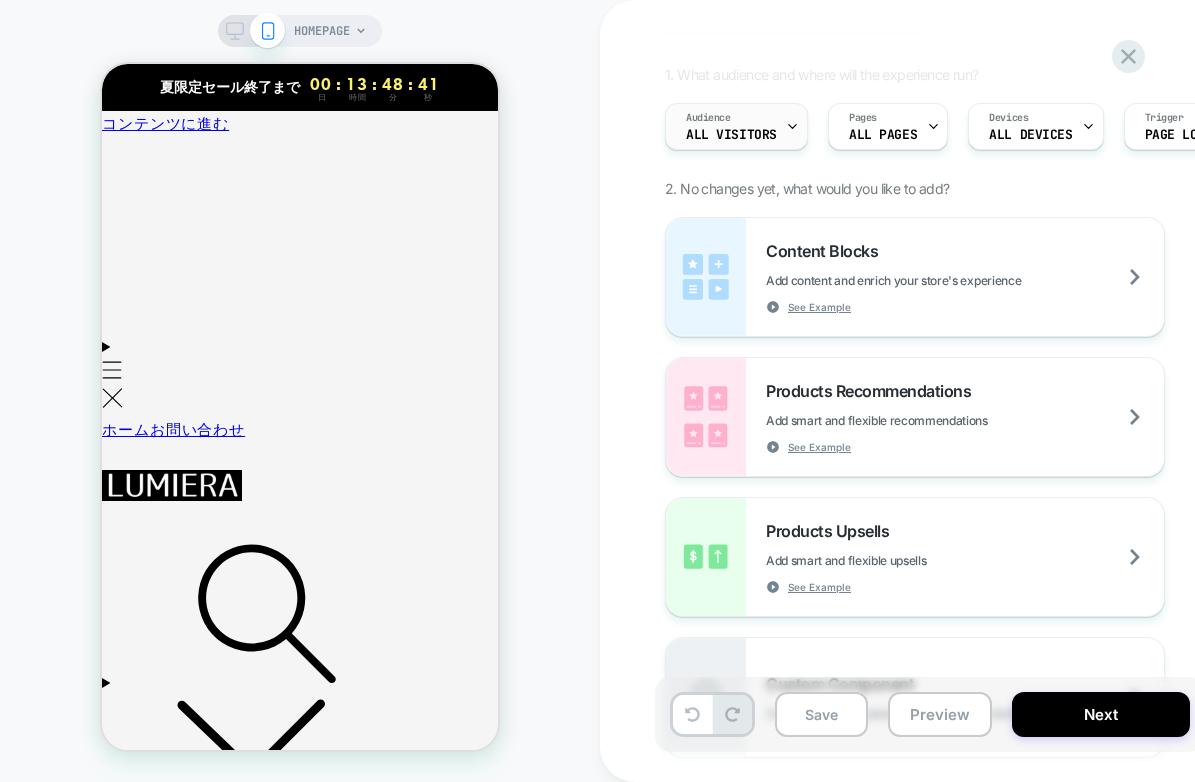 scroll, scrollTop: 244, scrollLeft: 0, axis: vertical 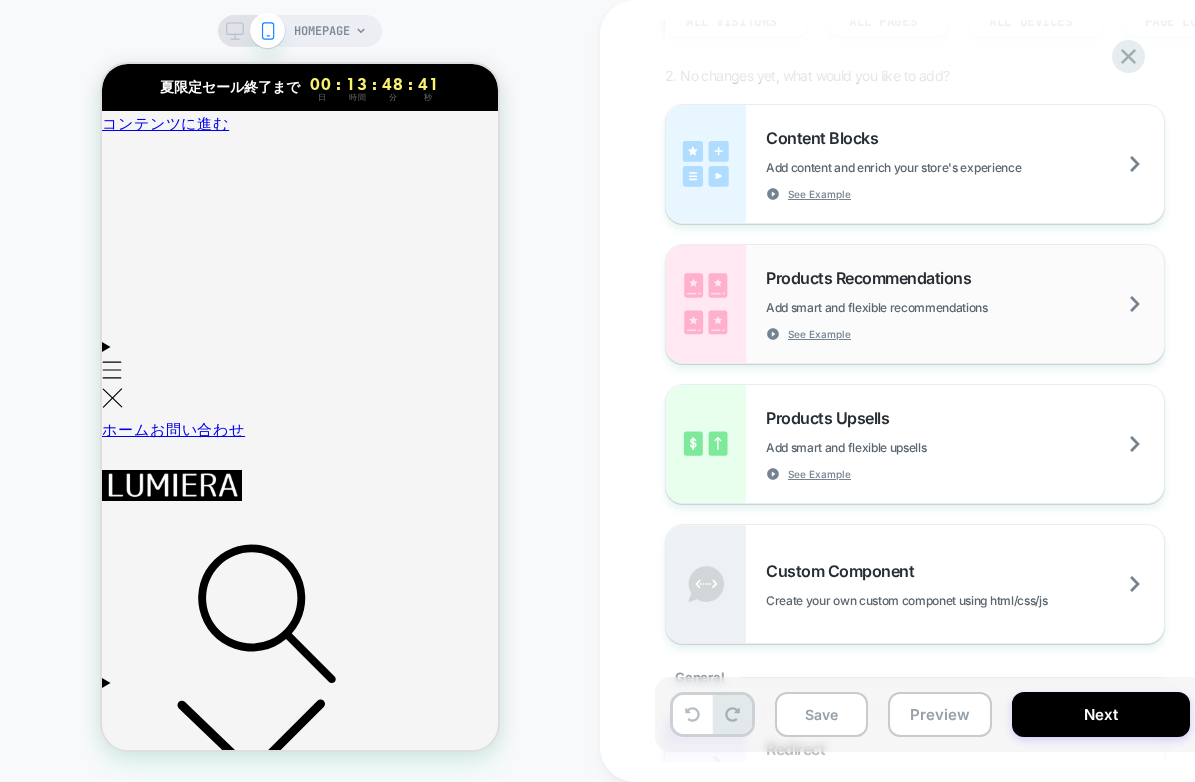 click on "Products Recommendations Add smart and flexible recommendations See Example" at bounding box center (915, 304) 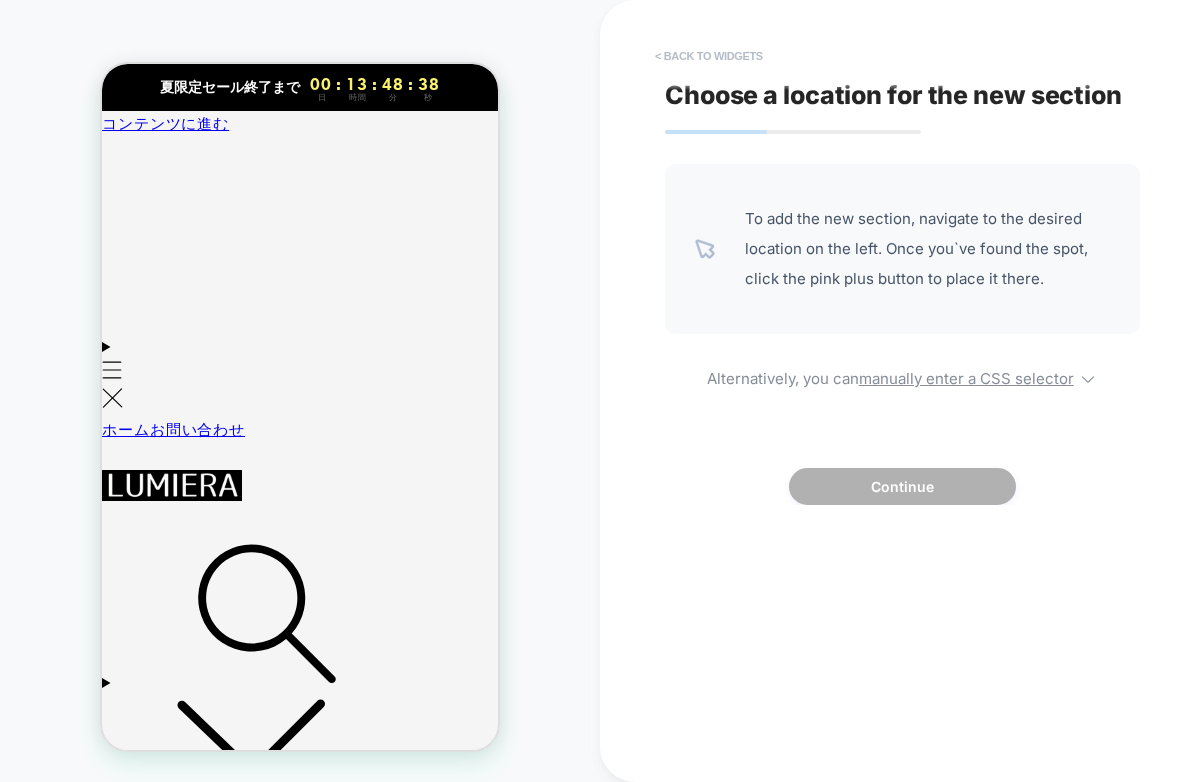 click on "< Back to widgets" at bounding box center [709, 56] 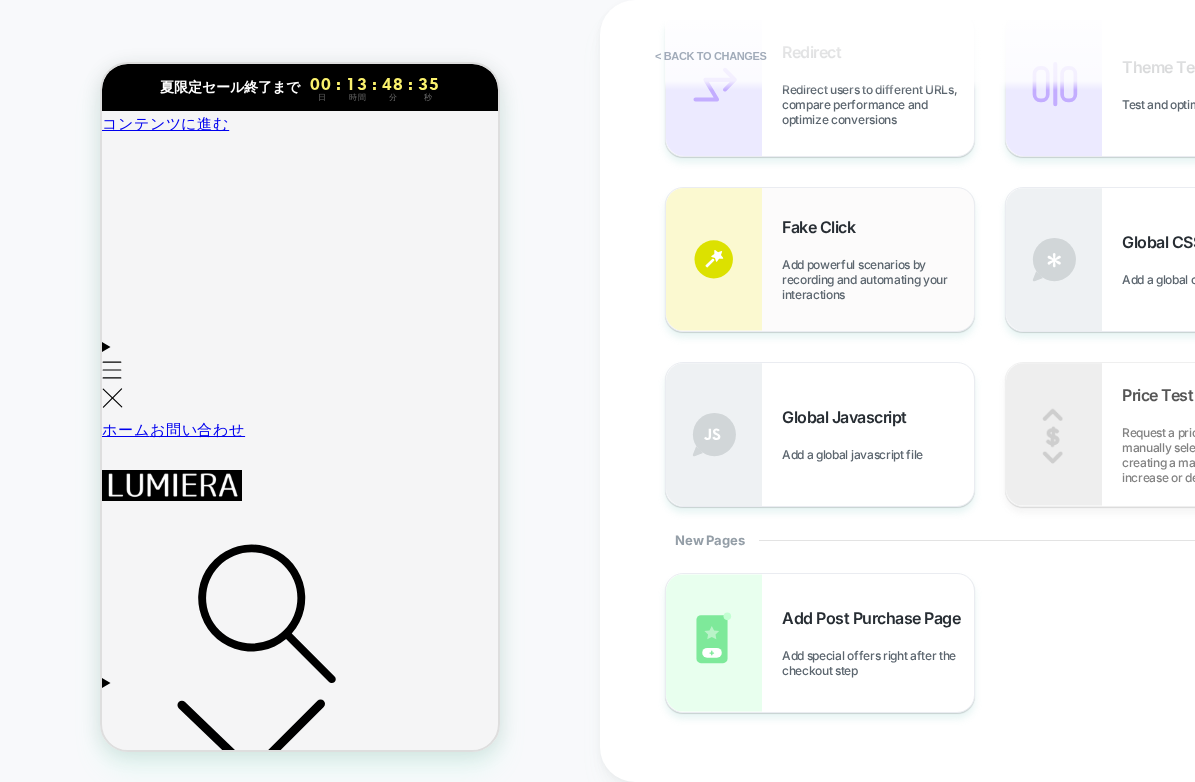 scroll, scrollTop: 639, scrollLeft: 0, axis: vertical 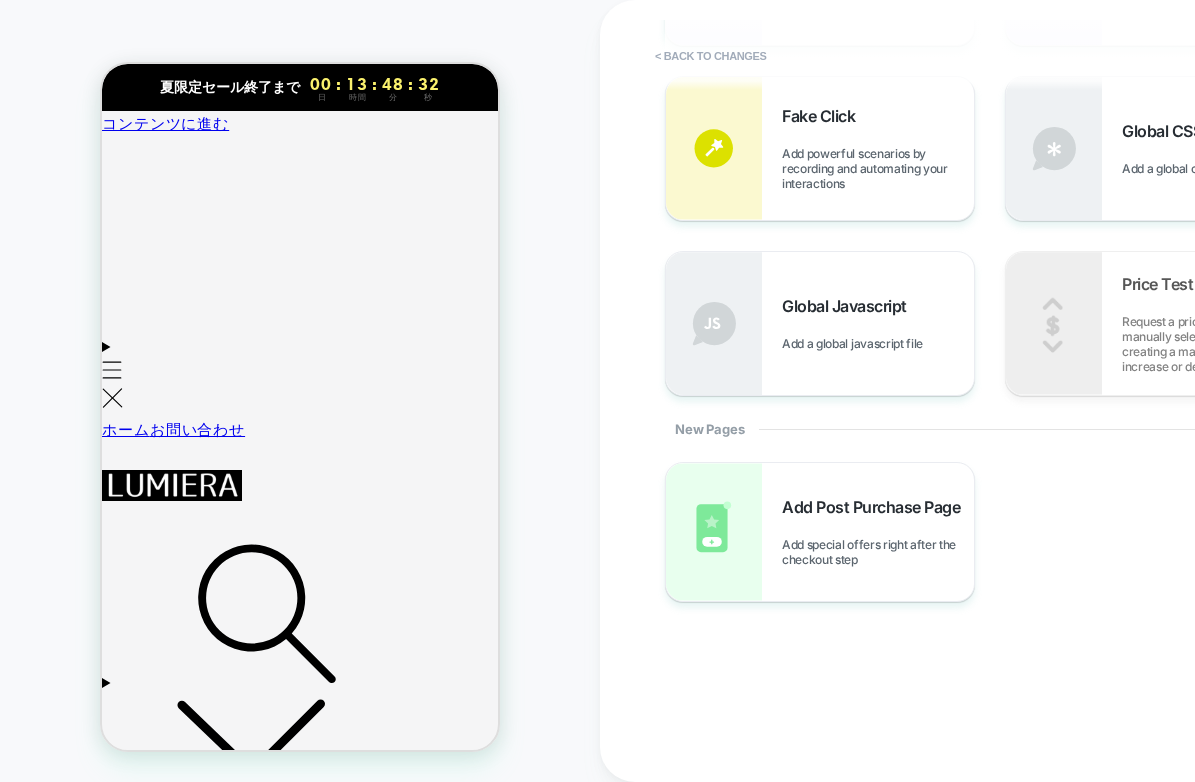 click on "1. What would you like to add? Content Blocks Add content and enrich your store's experience Products Recommendations Add smart and flexible recommendations Products Upsells Add smart and flexible upsells Custom Component Create your own custom componet using html/css/js General Redirect Redirect users to different URLs, compare performance and optimize conversions Theme Test Test and optimize themes To run a price test, you need to start from an empty experience, have Shopify Plus membership and be on eligible Visually plan Price Test Request a pricing test by either manually selecting products or creating a matching rule to increase or decrease prices Fake Click Add powerful scenarios  by recording and automating your interactions Global CSS Add a global css file Global Javascript Add a global javascript file New Pages Add Post Purchase Page Add special offers right after the checkout step" at bounding box center [1030, 391] 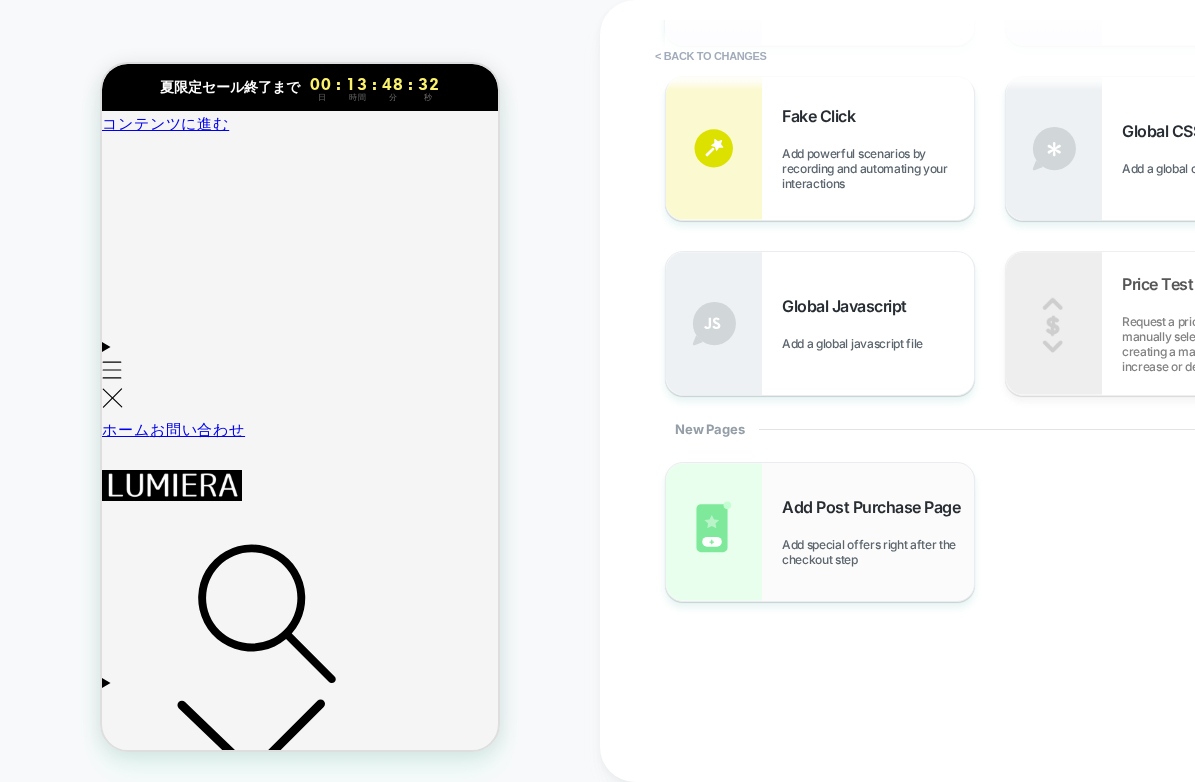 click on "Add Post Purchase Page Add special offers right after the checkout step" at bounding box center [820, 532] 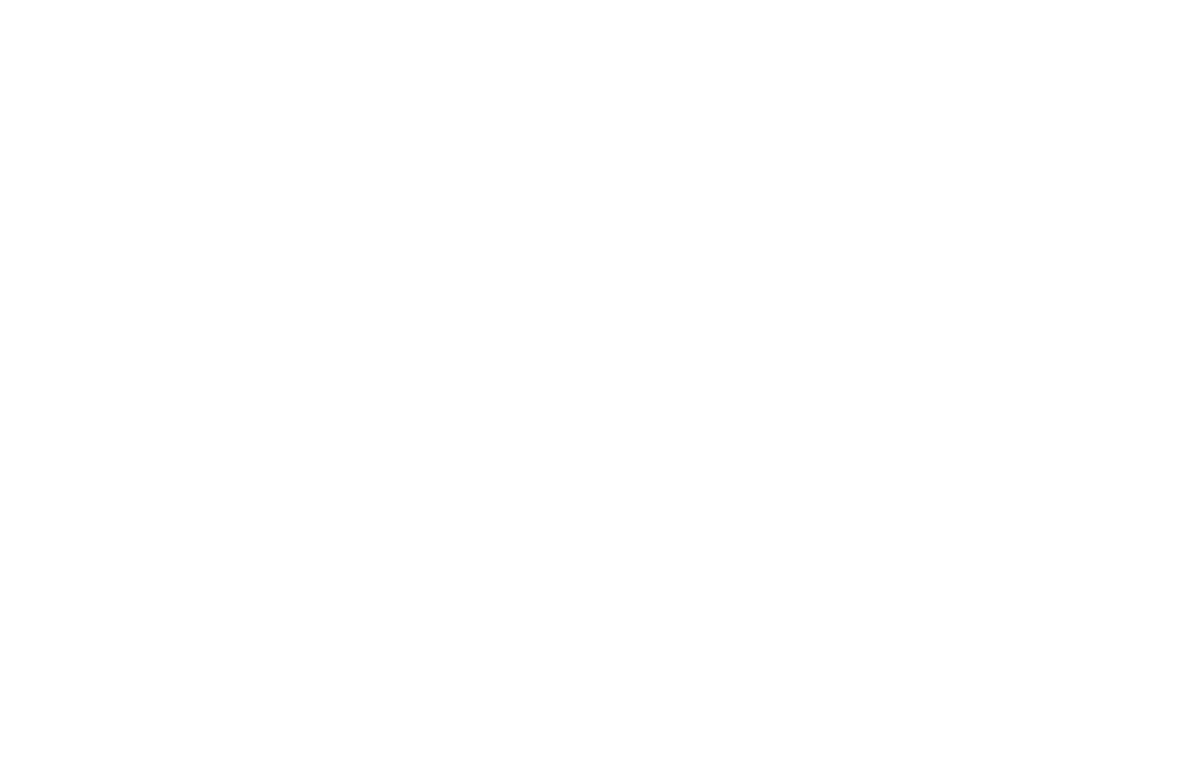 scroll, scrollTop: 0, scrollLeft: 0, axis: both 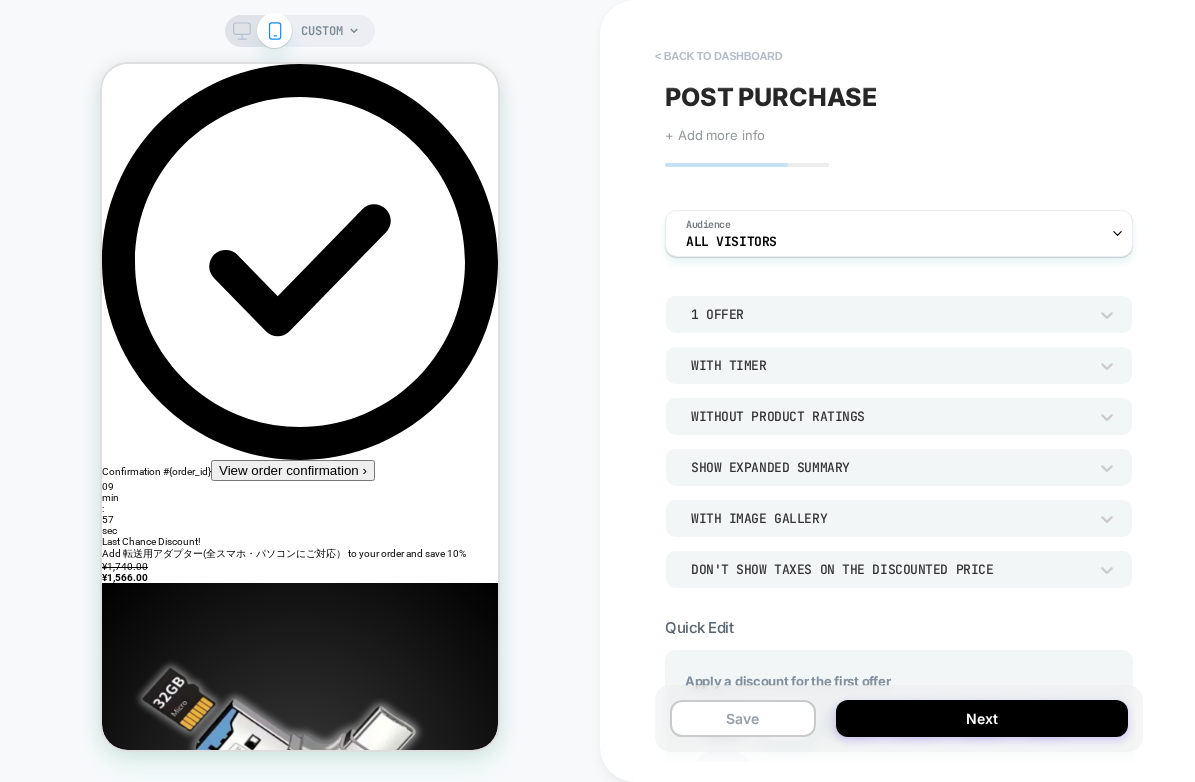 click on "< back to dashboard" at bounding box center (718, 56) 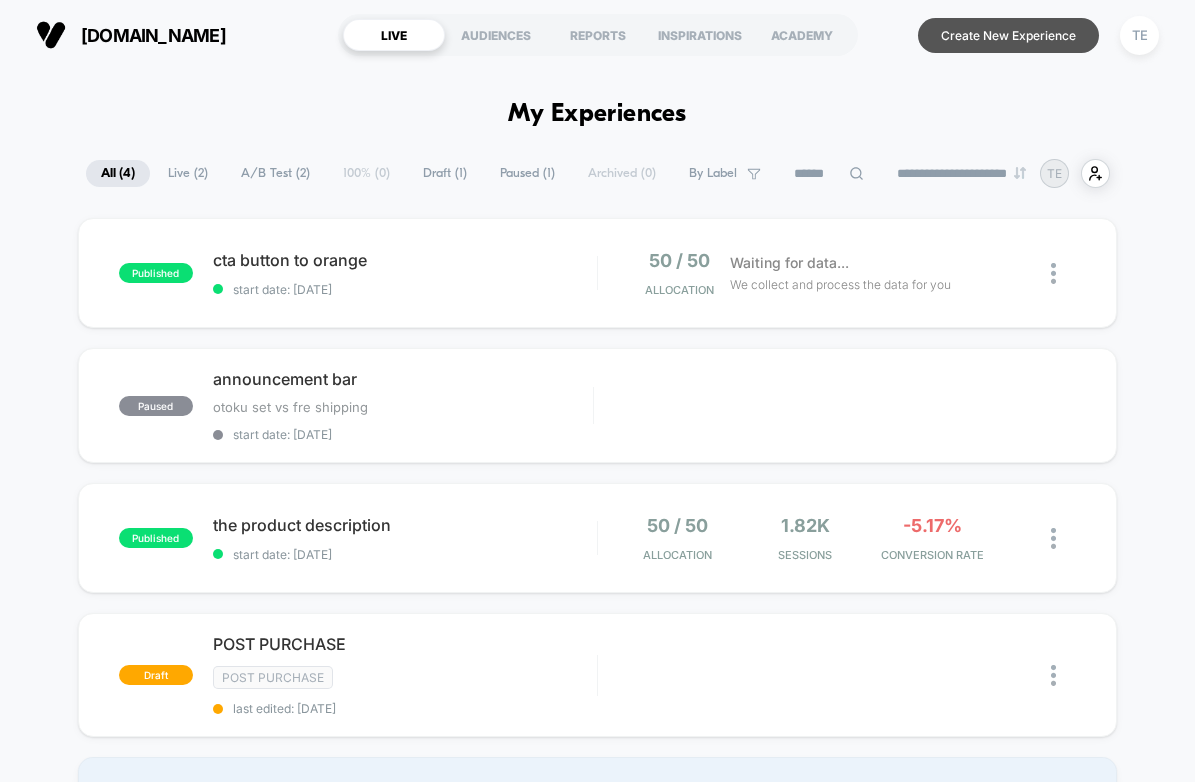 scroll, scrollTop: 0, scrollLeft: 0, axis: both 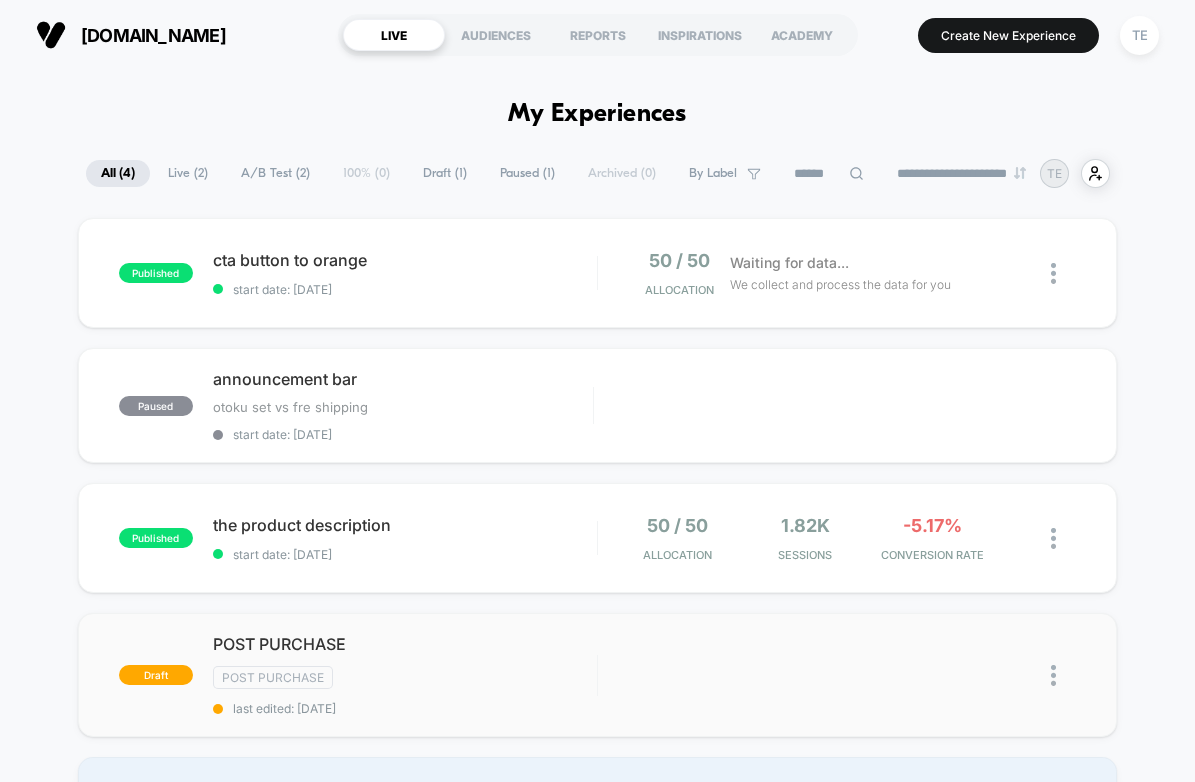 click at bounding box center [1053, 675] 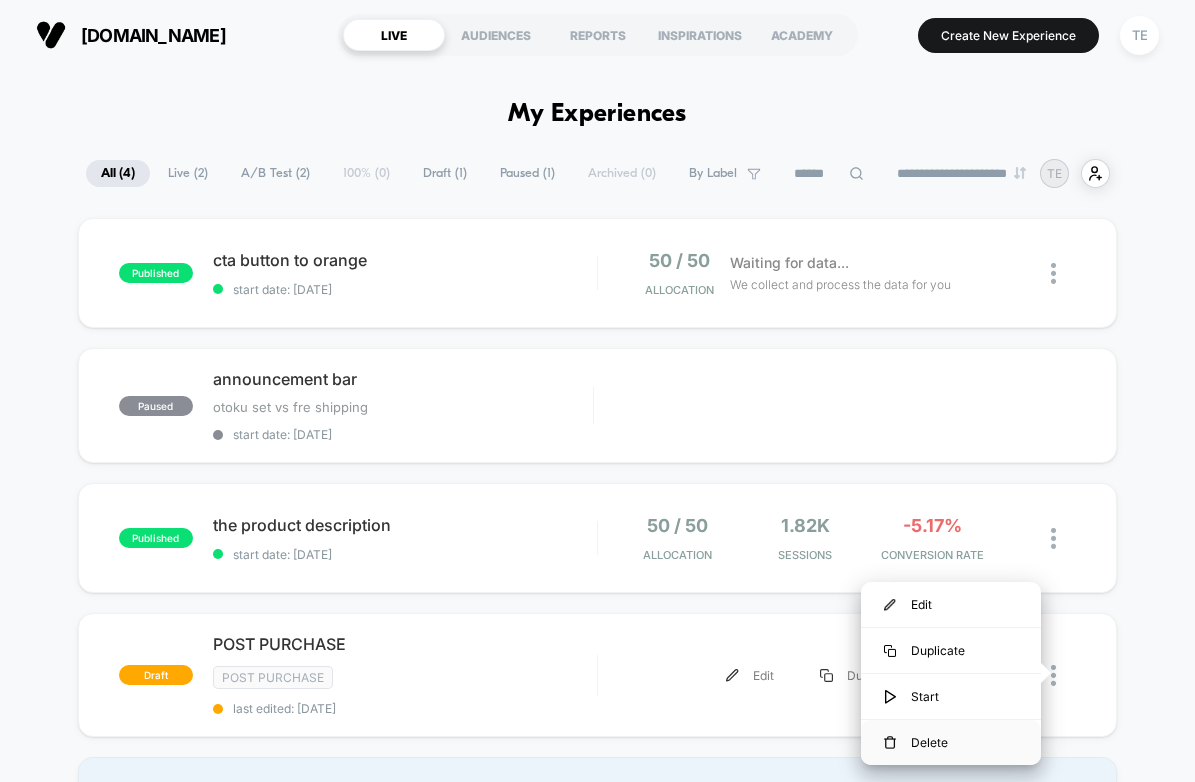 click on "Delete" at bounding box center [951, 742] 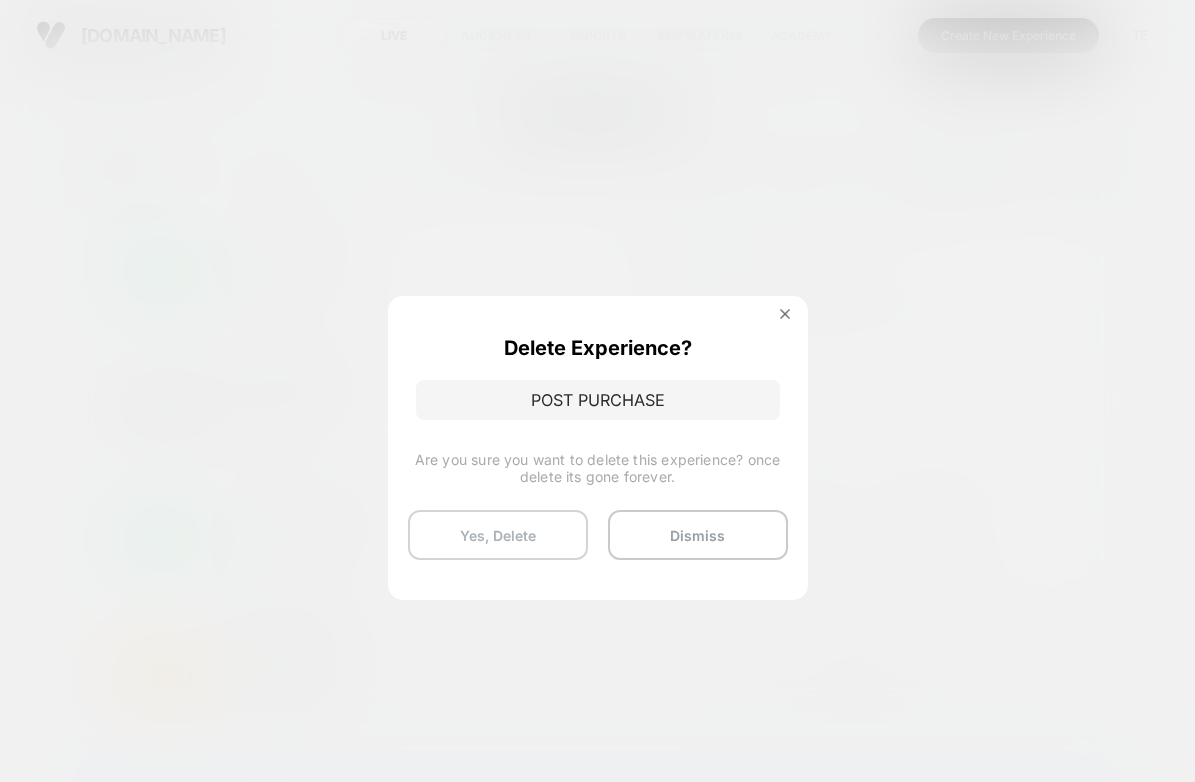 click on "Yes, Delete" at bounding box center [498, 535] 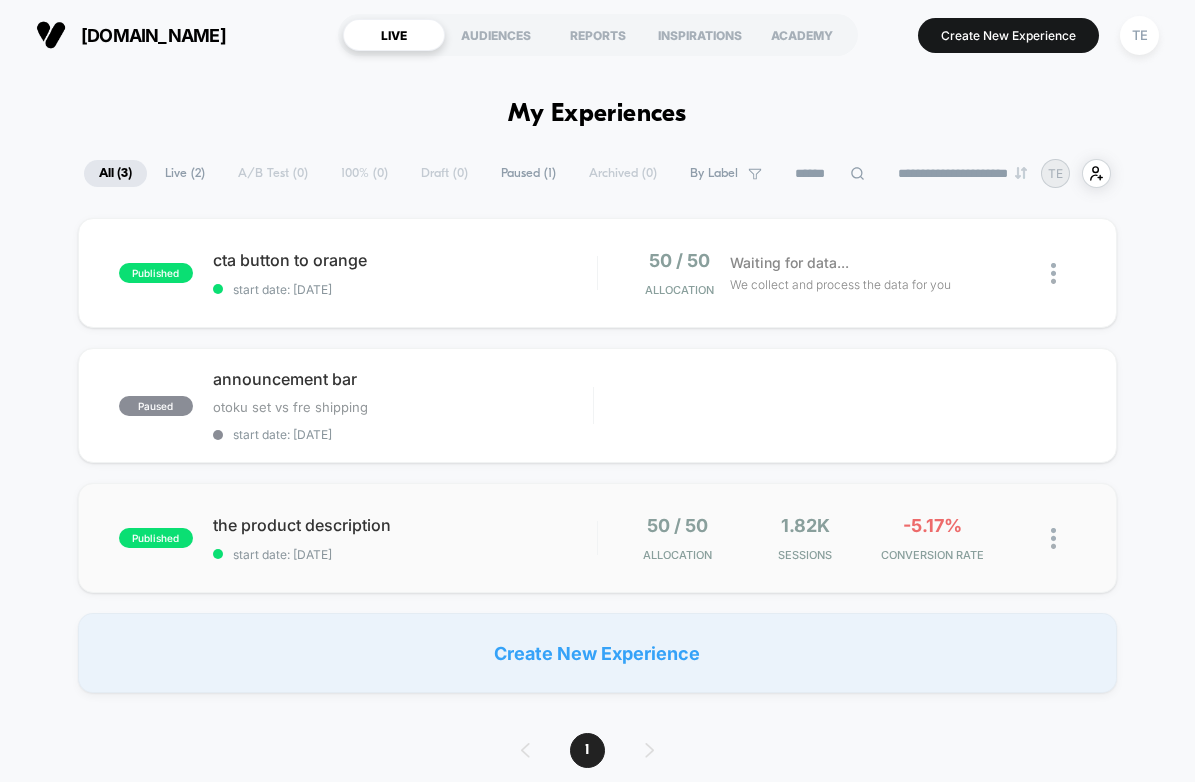 scroll, scrollTop: 0, scrollLeft: 0, axis: both 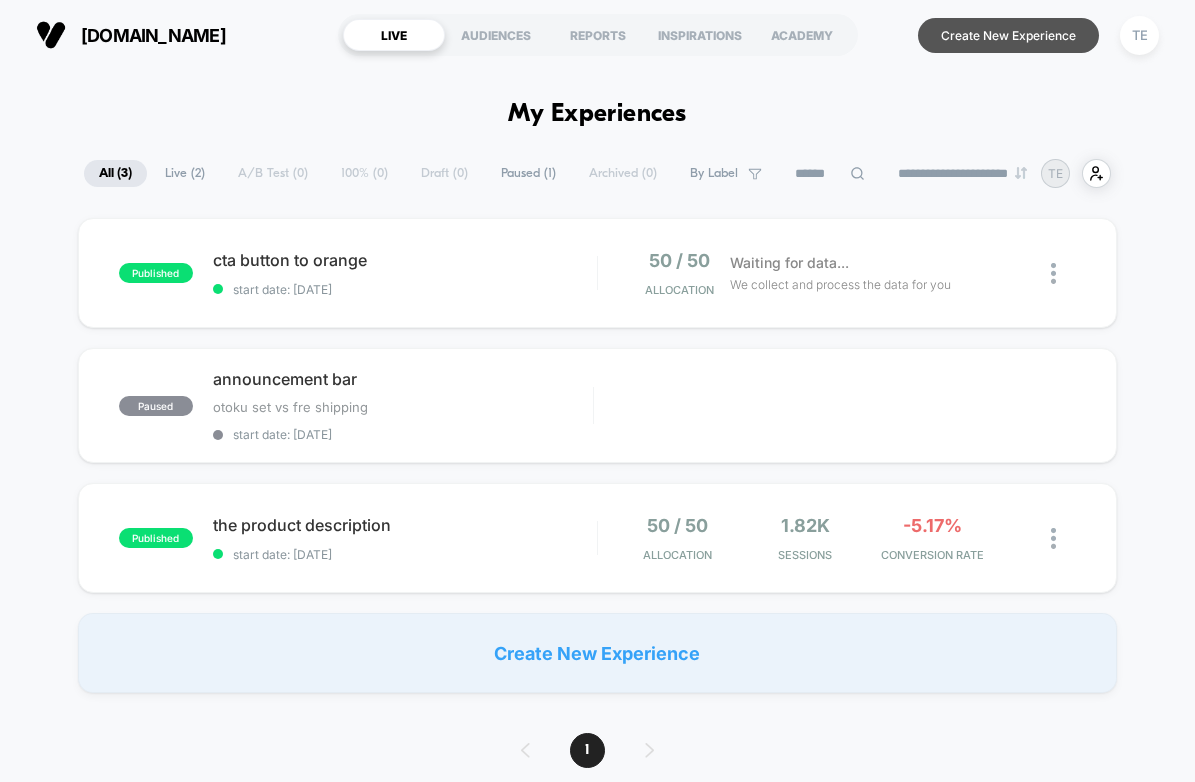 click on "Create New Experience TE" at bounding box center [1019, 35] 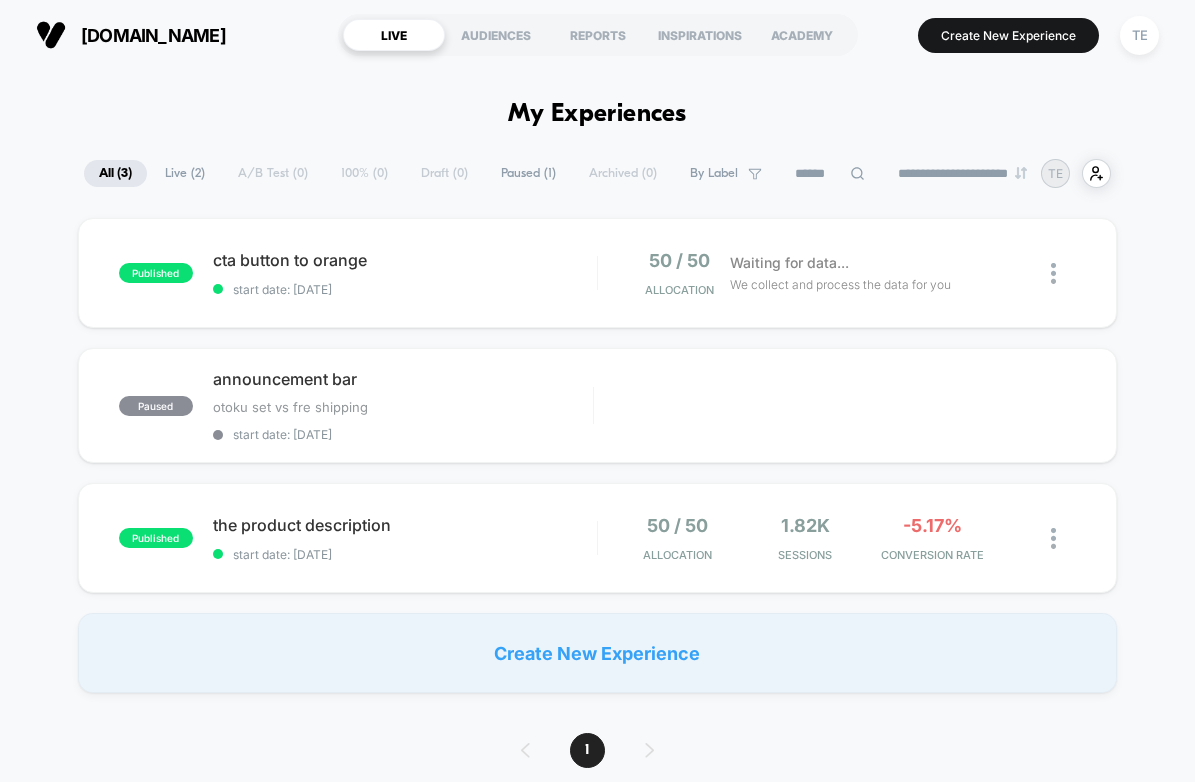 click on "Create New Experience" at bounding box center (598, 653) 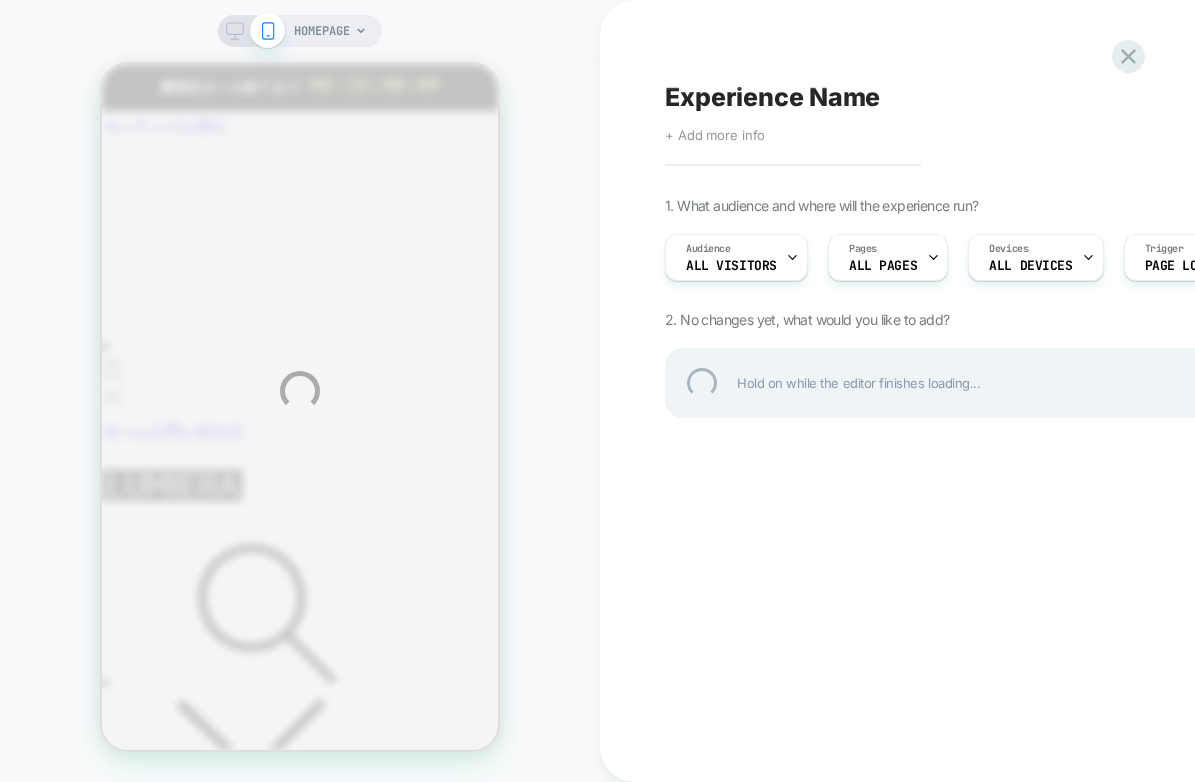 scroll, scrollTop: 0, scrollLeft: 0, axis: both 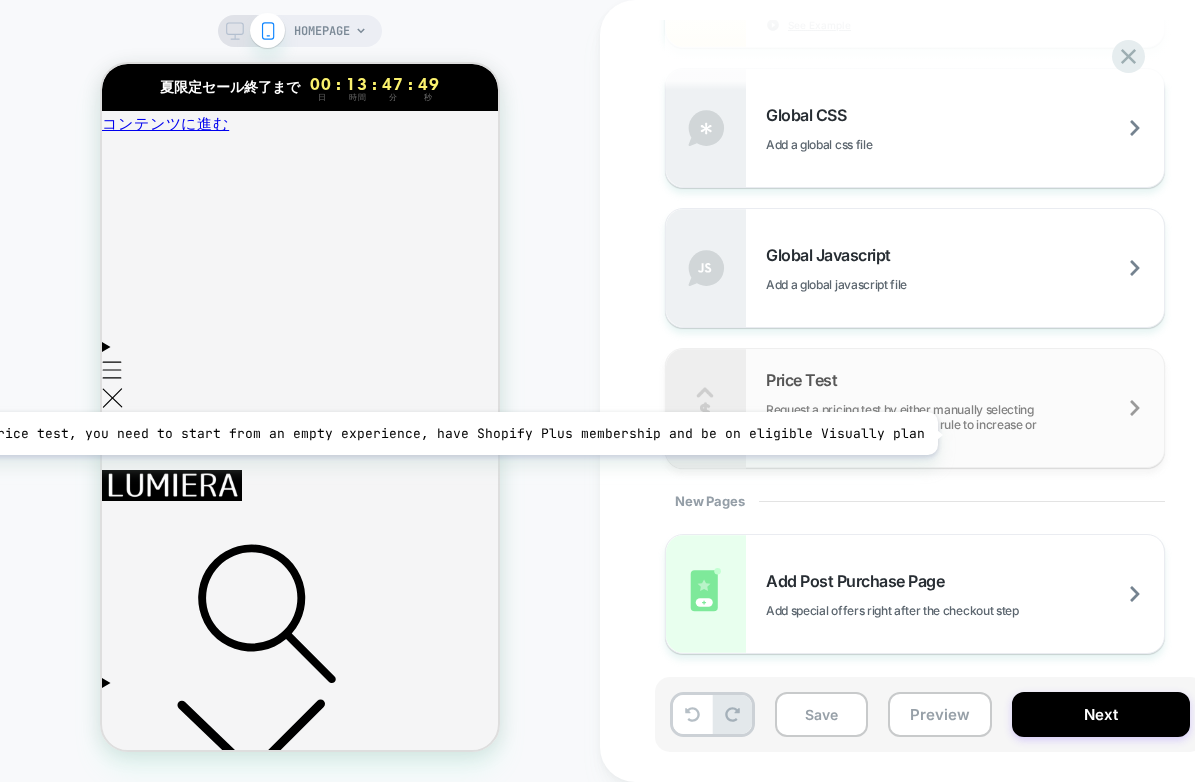 click on "Request a pricing test by either manually selecting products or creating a matching rule to increase or decrease prices" at bounding box center [965, 424] 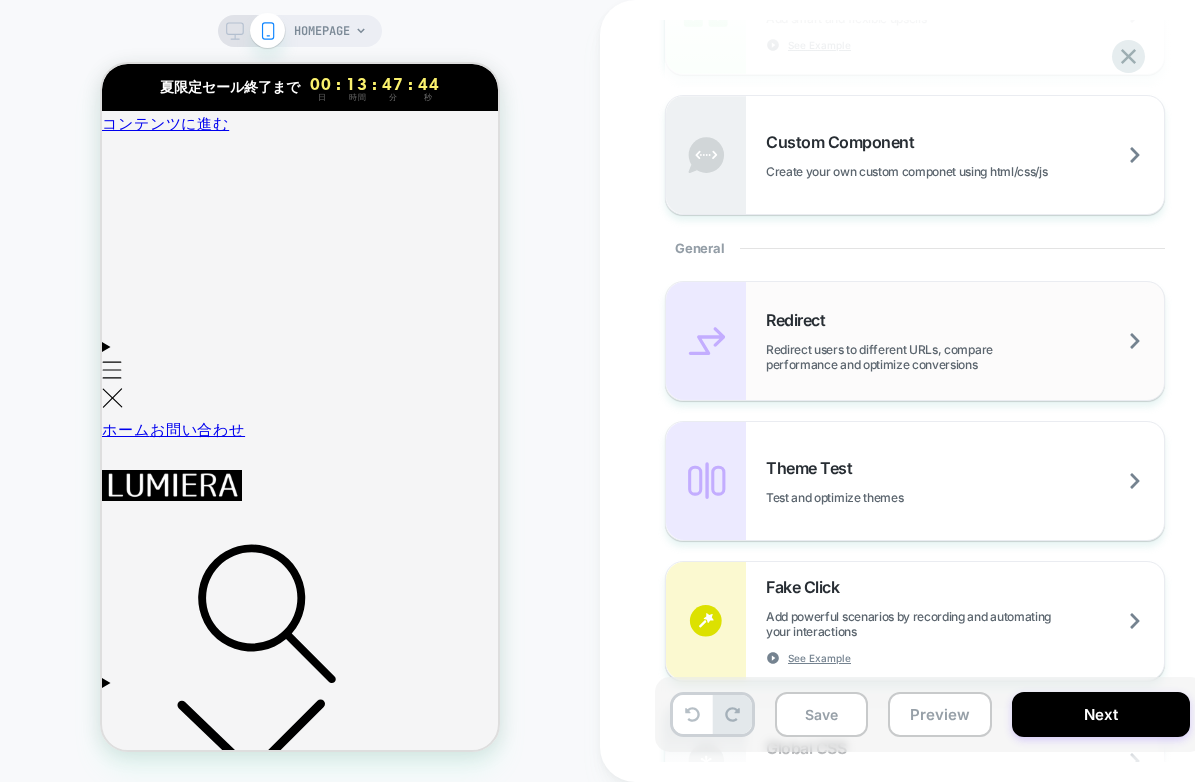 scroll, scrollTop: 670, scrollLeft: 0, axis: vertical 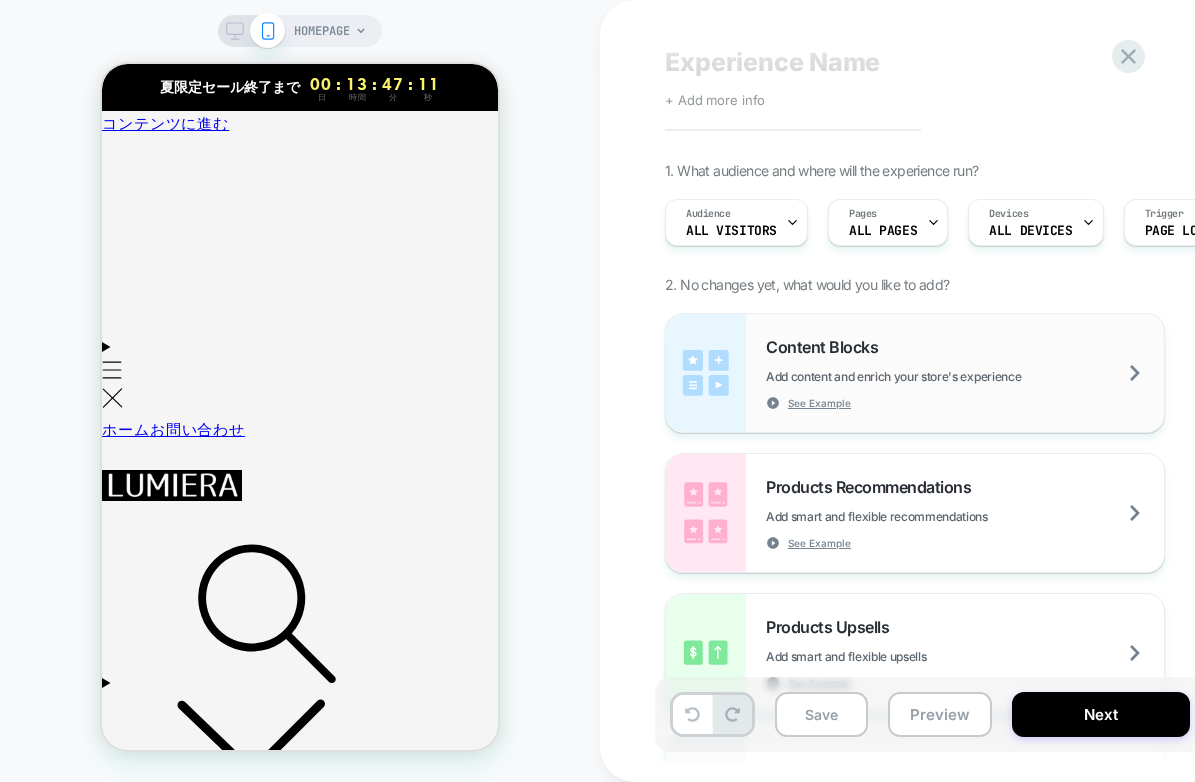 click on "Add content and enrich your store's experience" at bounding box center (943, 376) 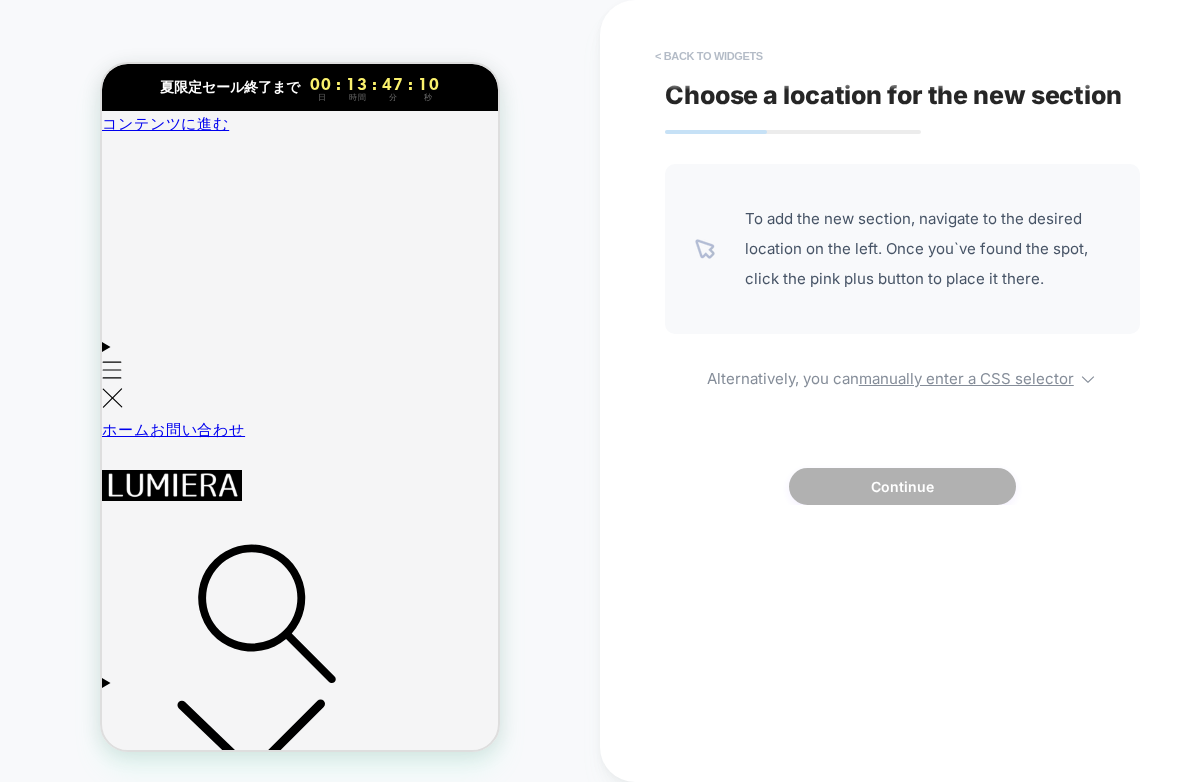 click on "< Back to widgets" at bounding box center [709, 56] 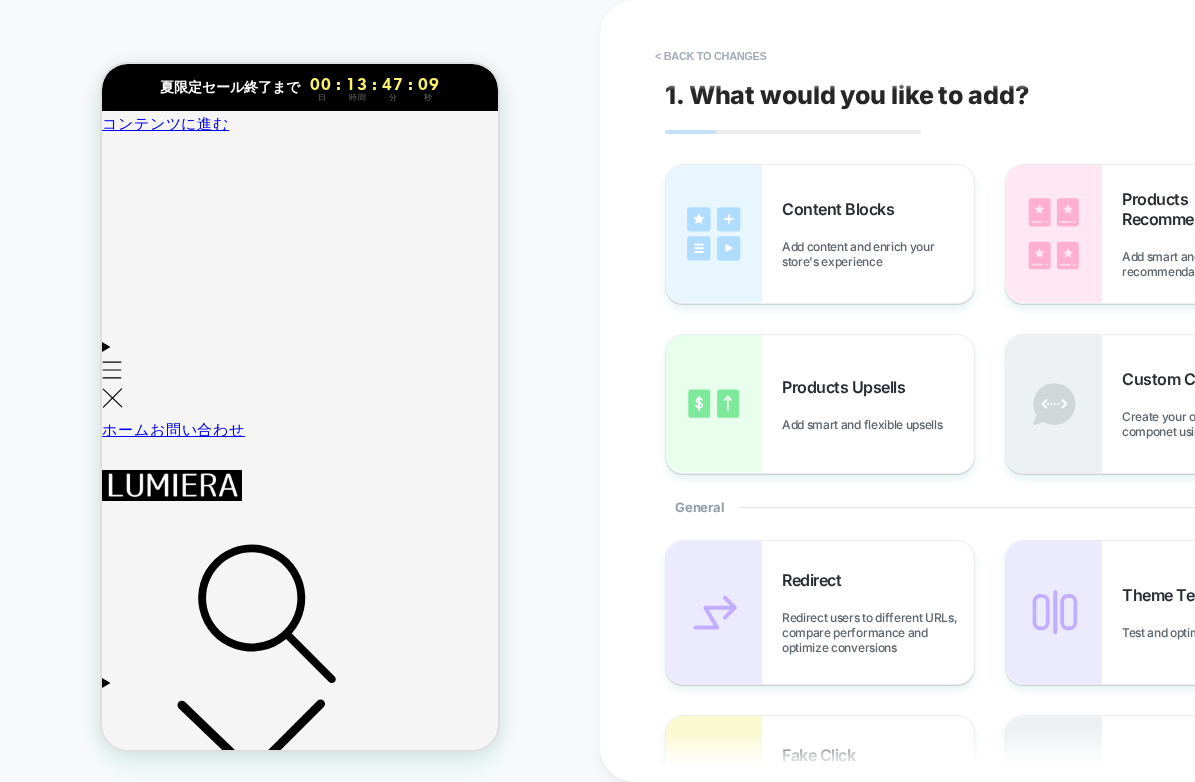 click 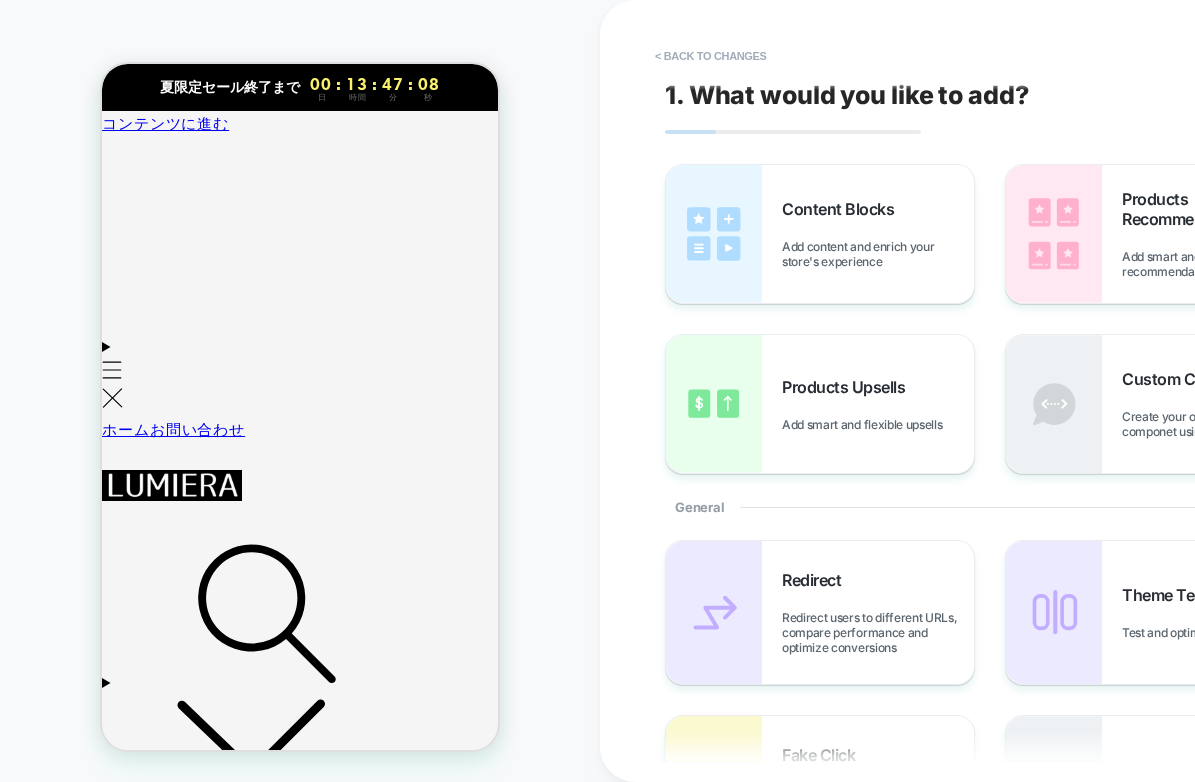 click on "カメラを見る" at bounding box center (149, 4763) 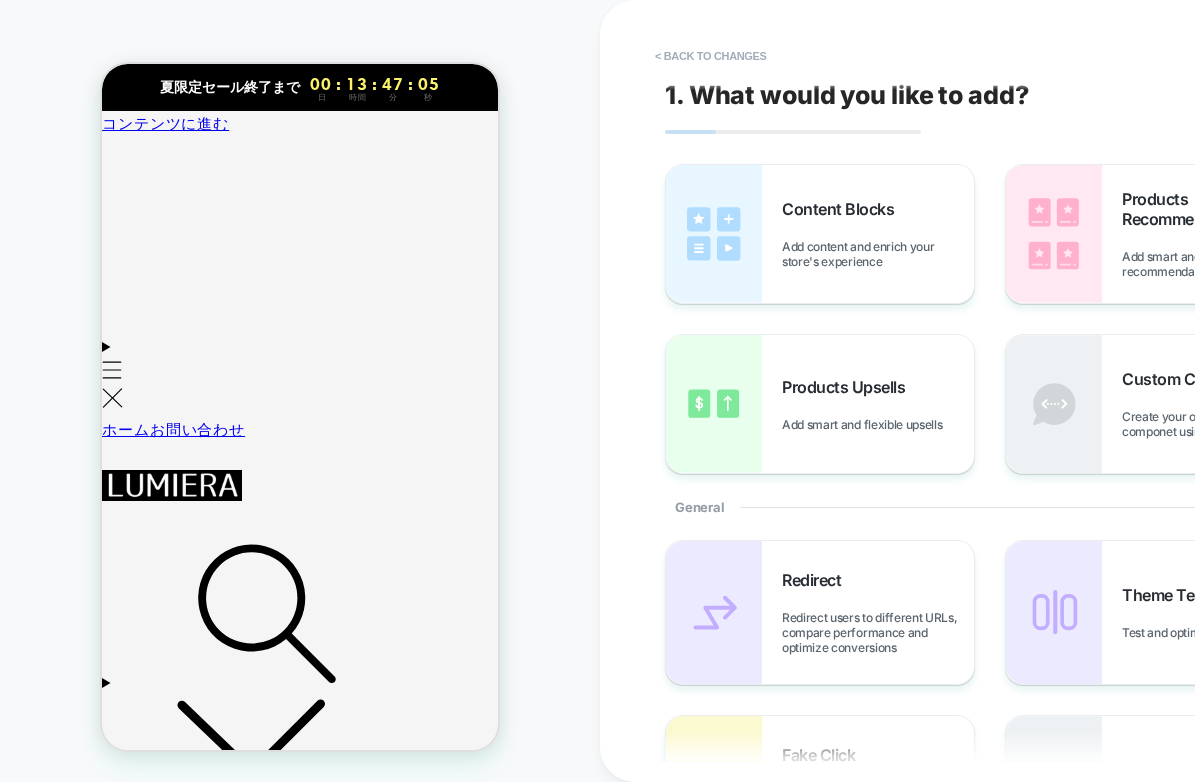 click on "カメラを見る" at bounding box center (149, 4763) 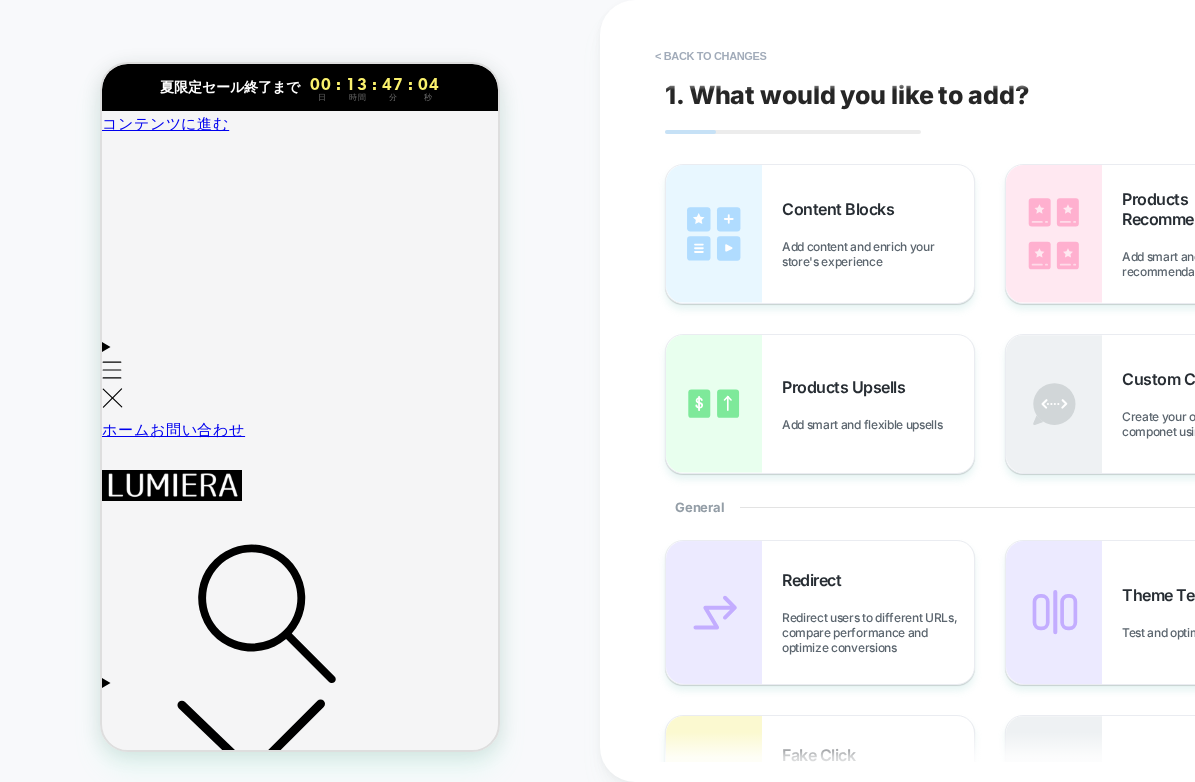 click on "カメラを見る" at bounding box center [149, 4763] 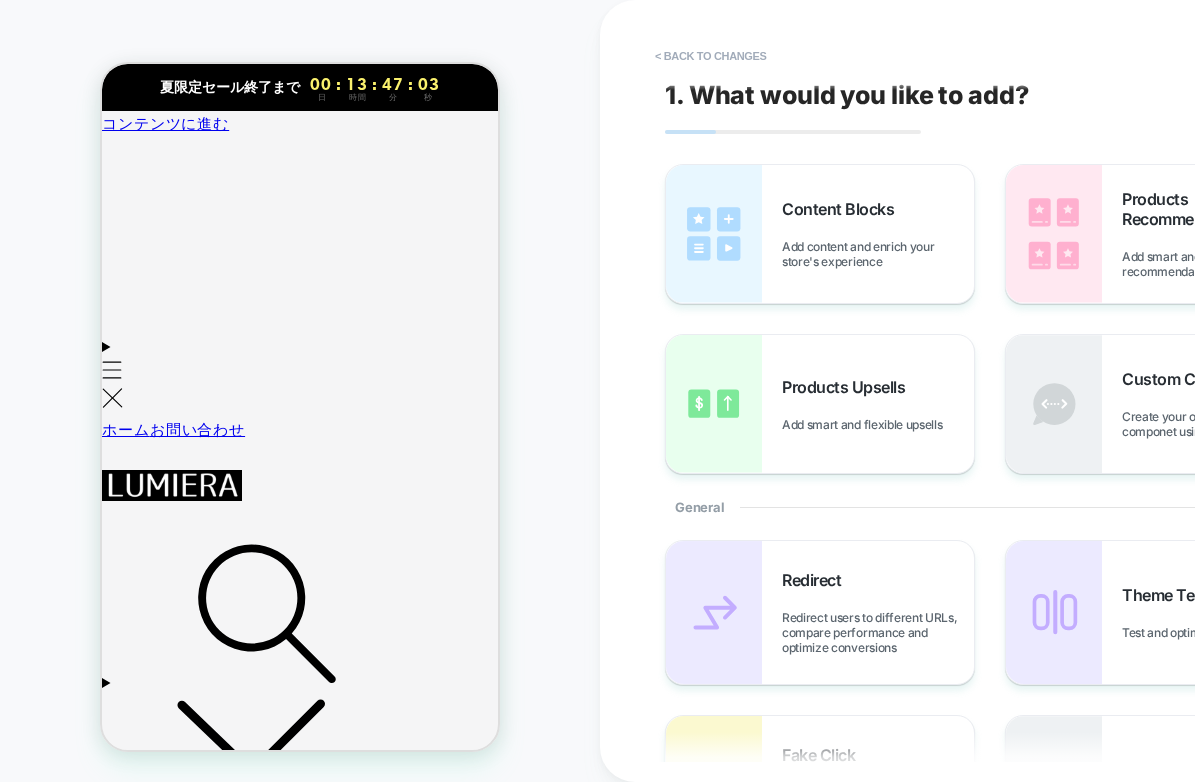 click on "カメラを見る" at bounding box center [149, 4763] 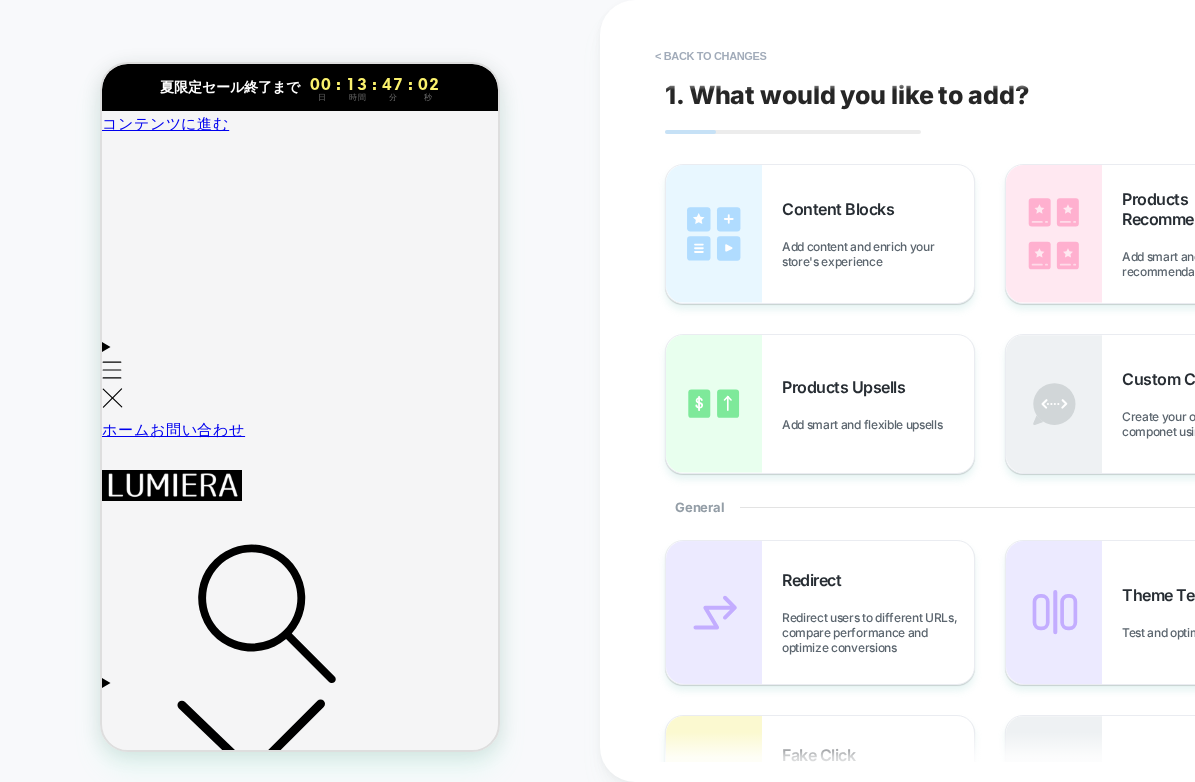 click on "カメラを見る" at bounding box center (149, 4763) 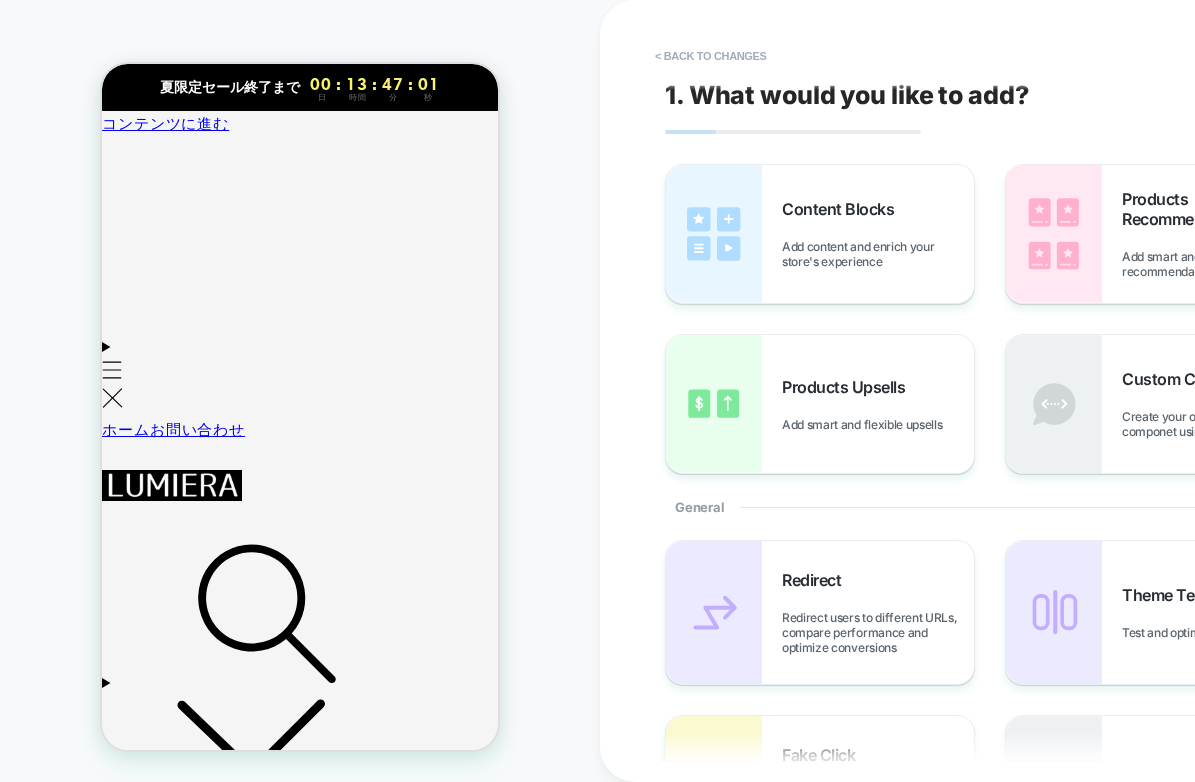 click on "カメラを見る" at bounding box center (149, 4763) 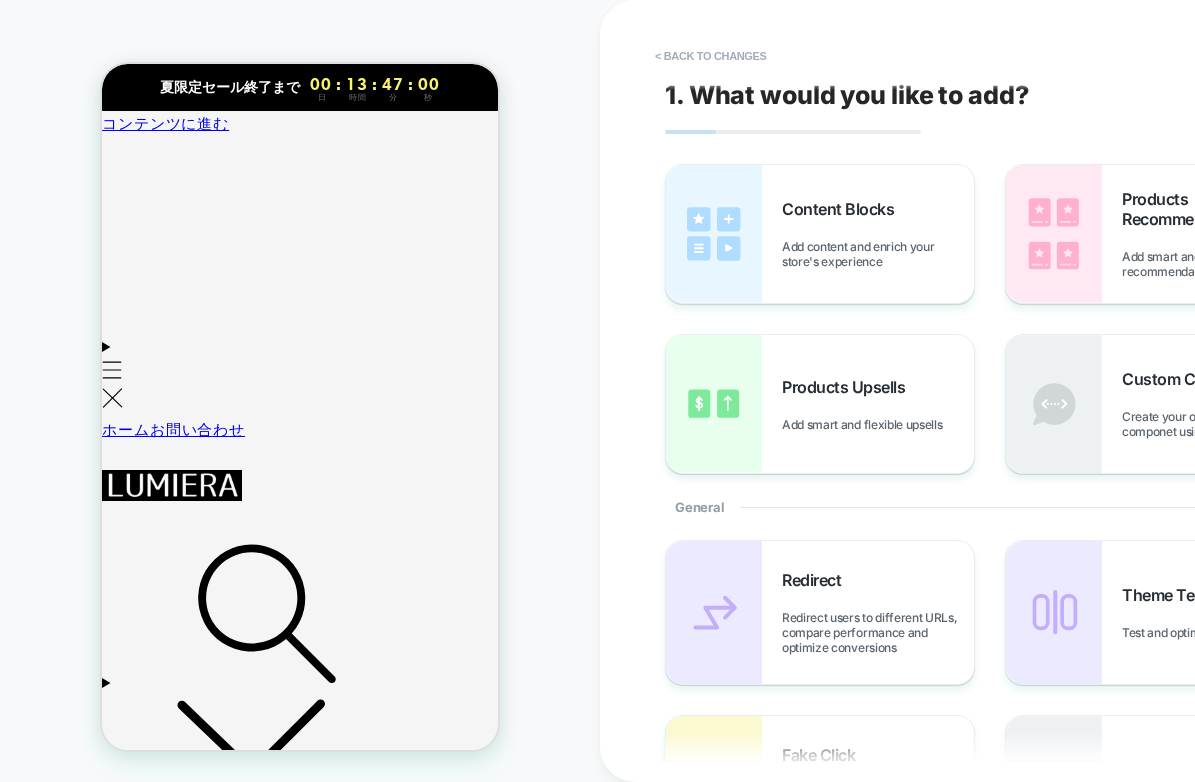 click on "Menu
ホーム
お問い合わせ
ホーム
お問い合わせ
検索" at bounding box center (300, 779) 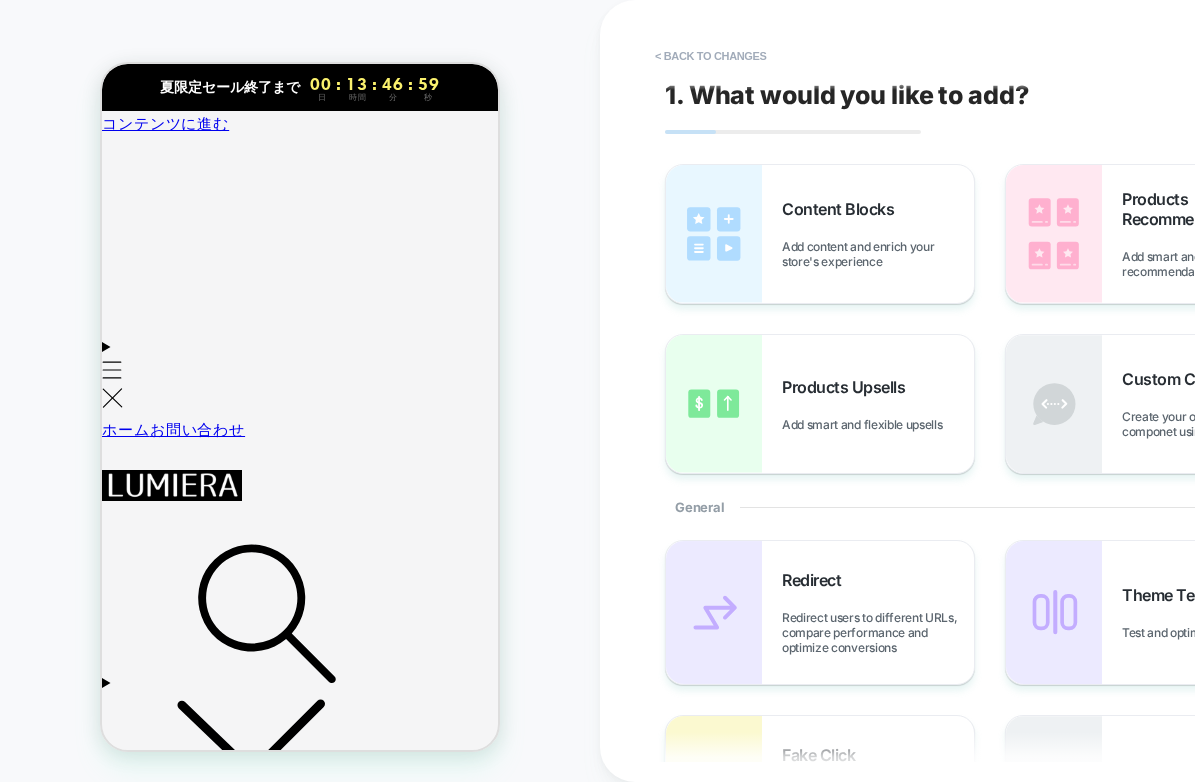 click 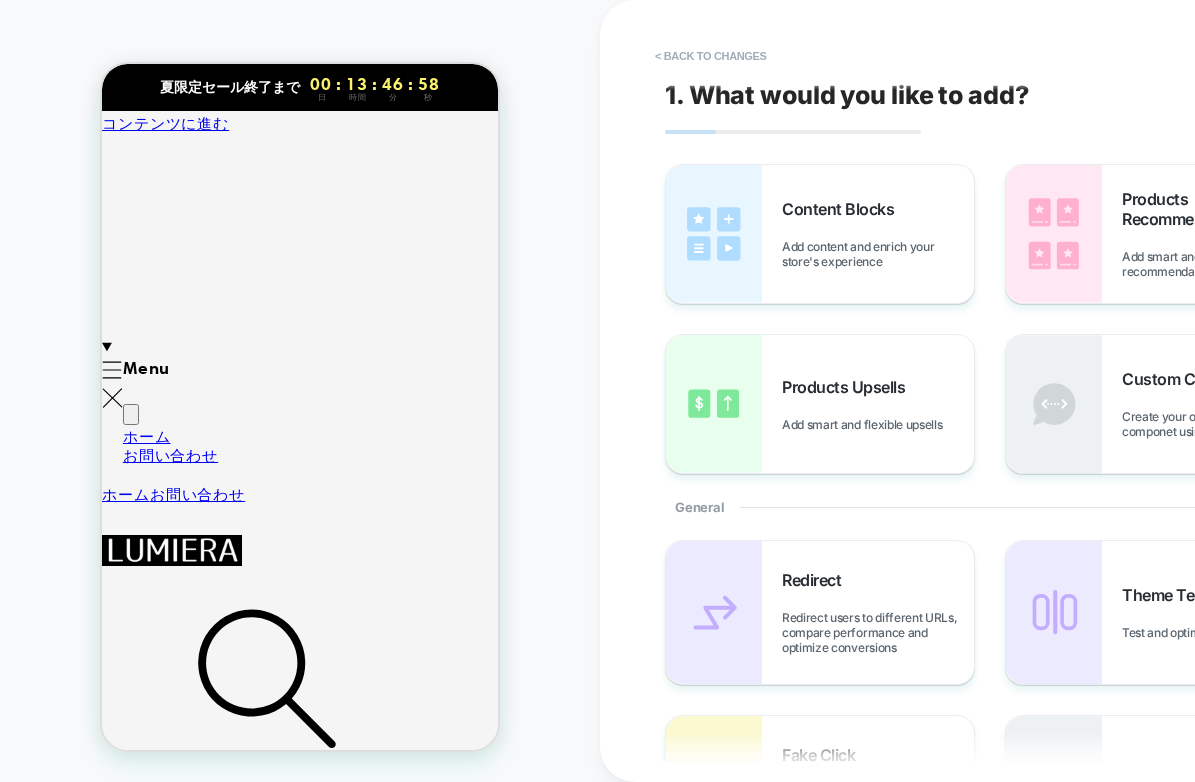 click on "ホーム" at bounding box center [170, 438] 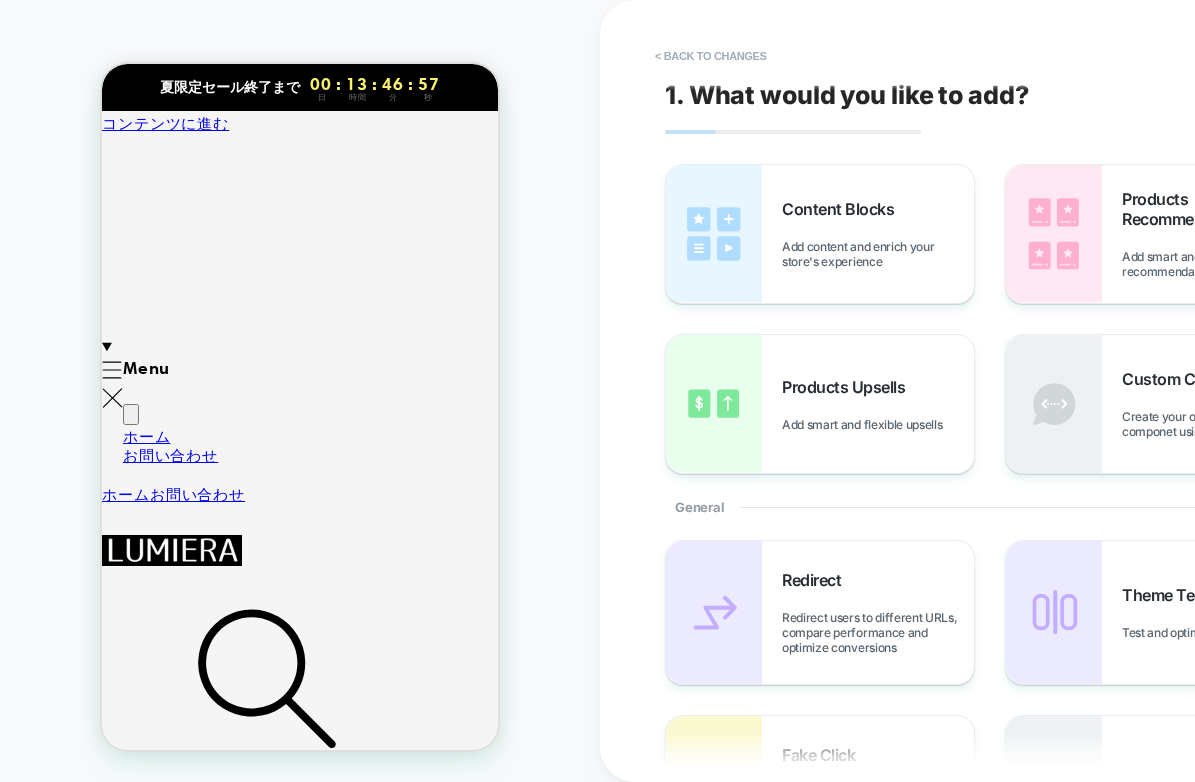 click at bounding box center [131, 414] 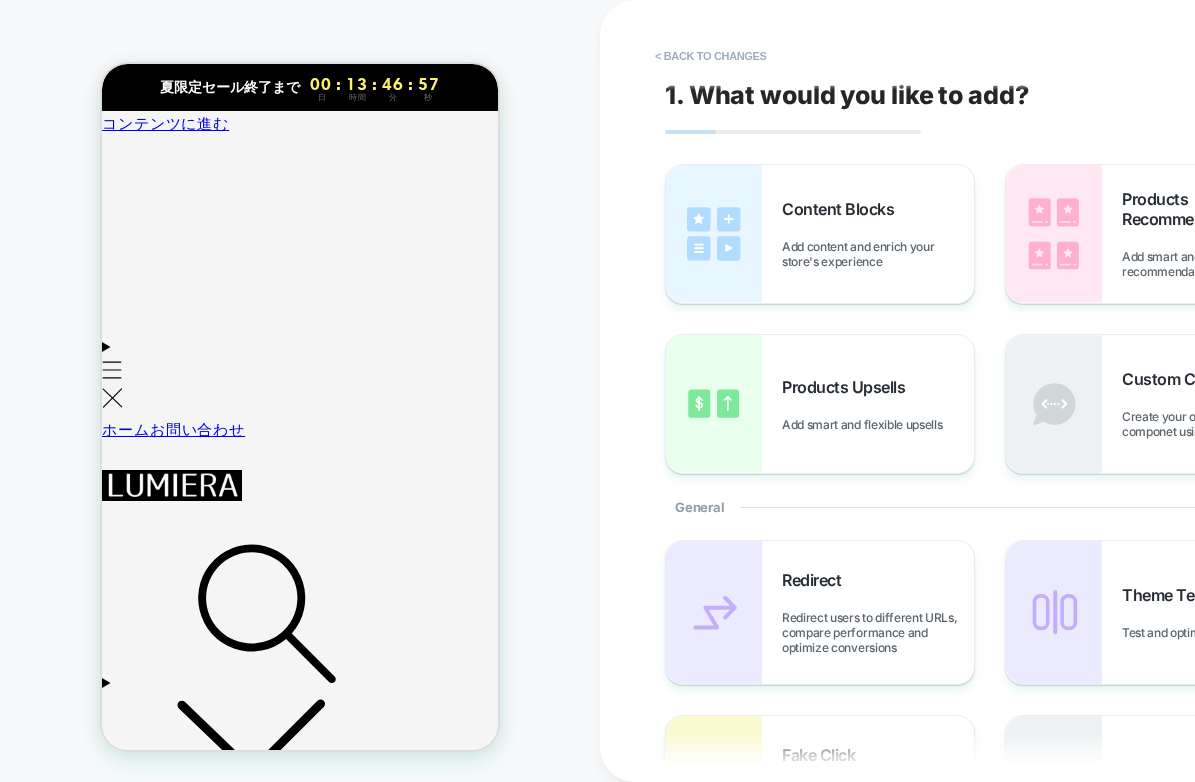 click on "LumiEra™ RX-5
高画質の時代に、あえて懐かしさを。
カメラを見る" at bounding box center (300, 4720) 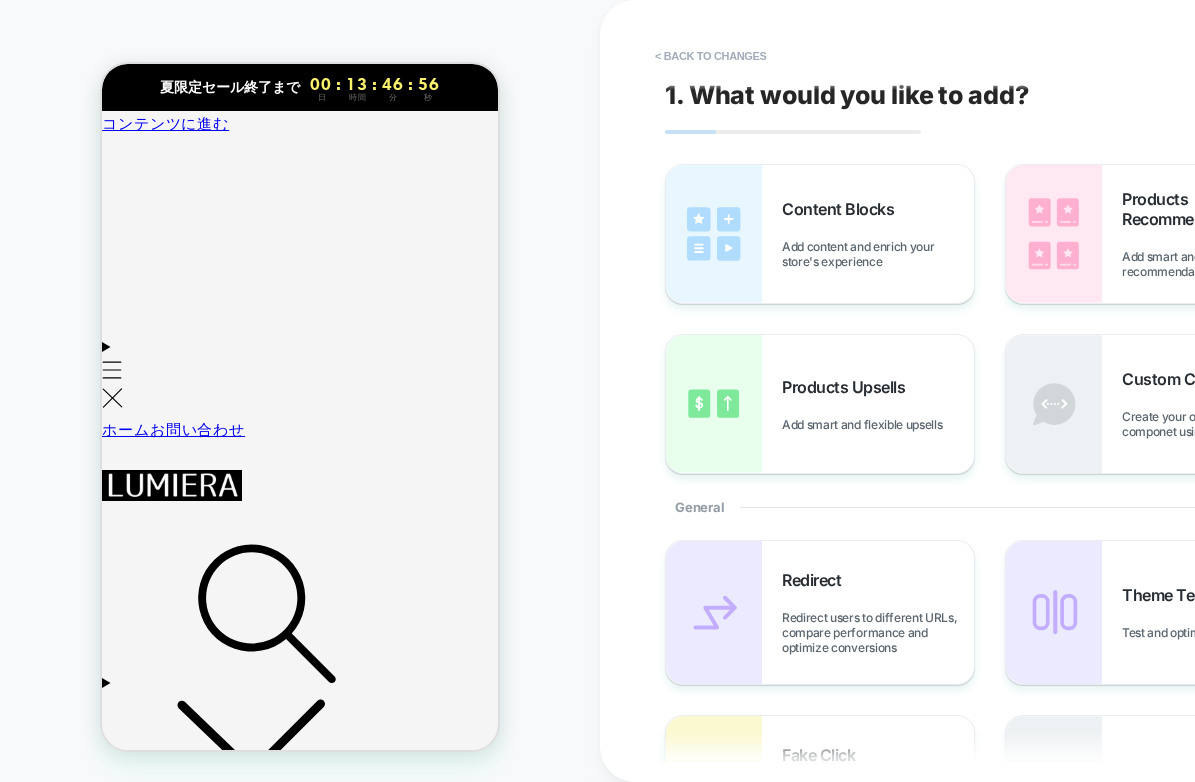 click on "カメラを見る" at bounding box center (149, 4763) 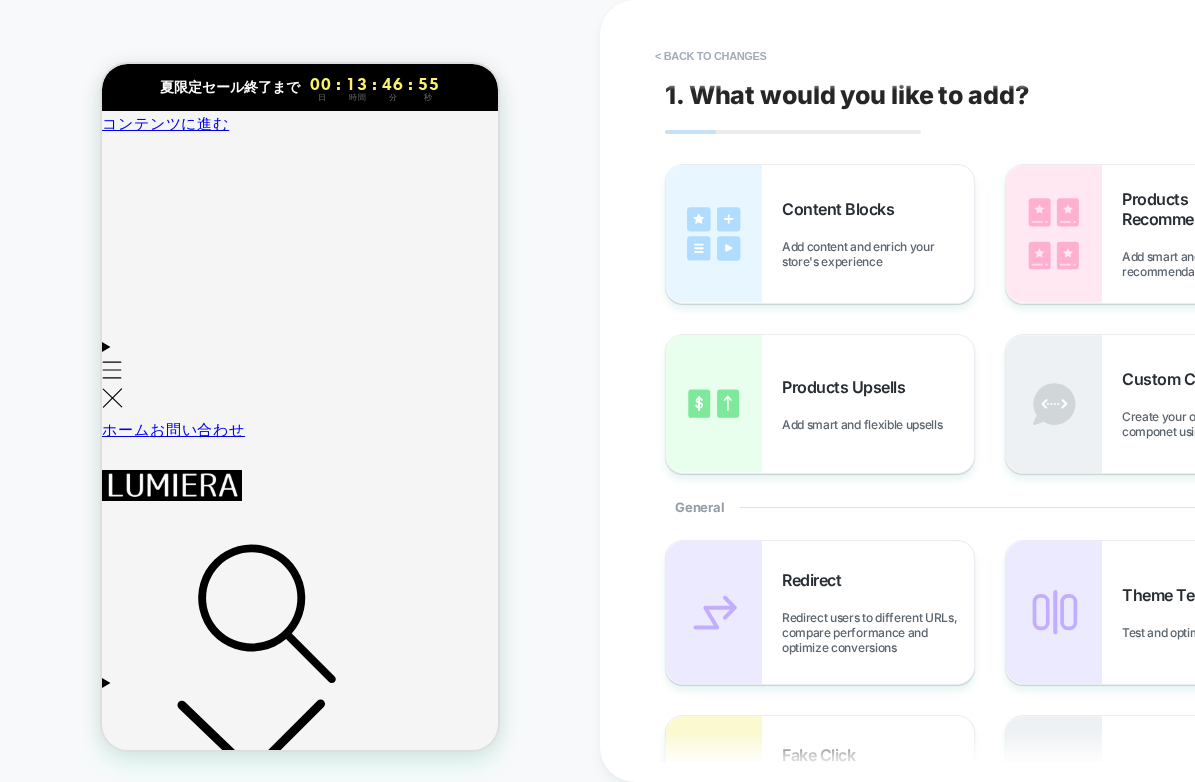 click on "カメラを見る" at bounding box center [149, 4763] 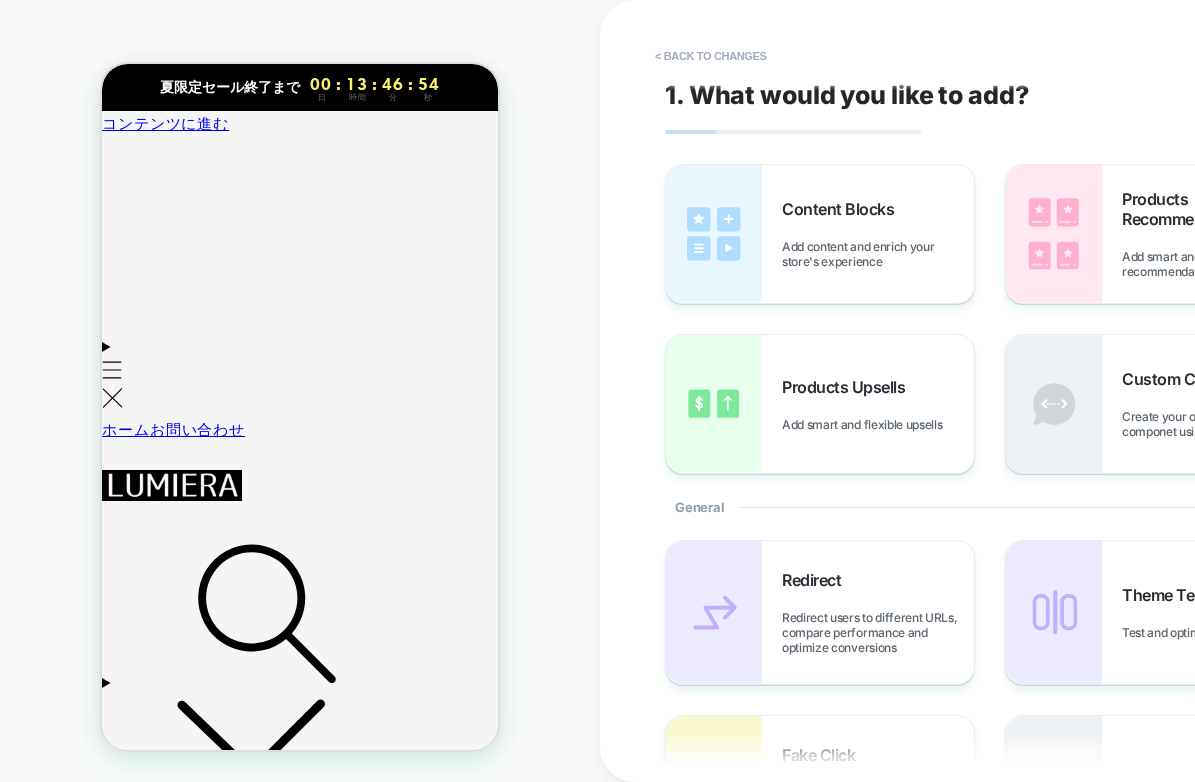 select on "****" 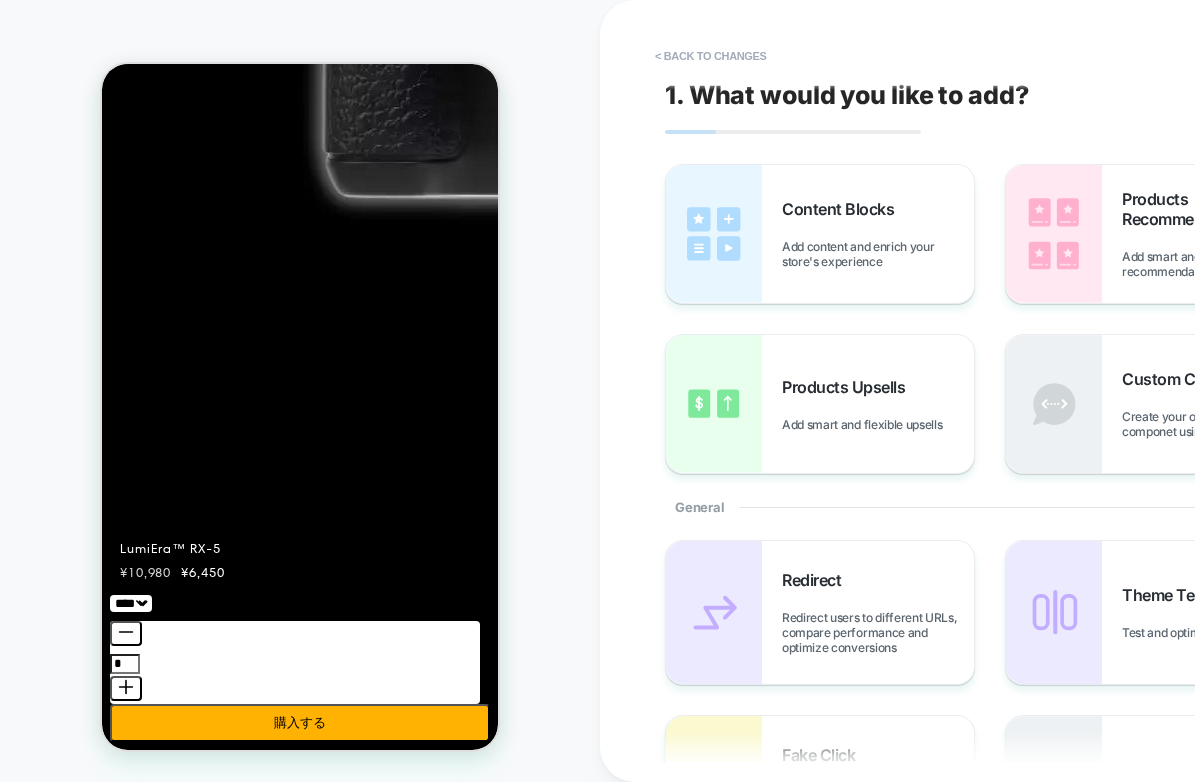scroll, scrollTop: 363, scrollLeft: 0, axis: vertical 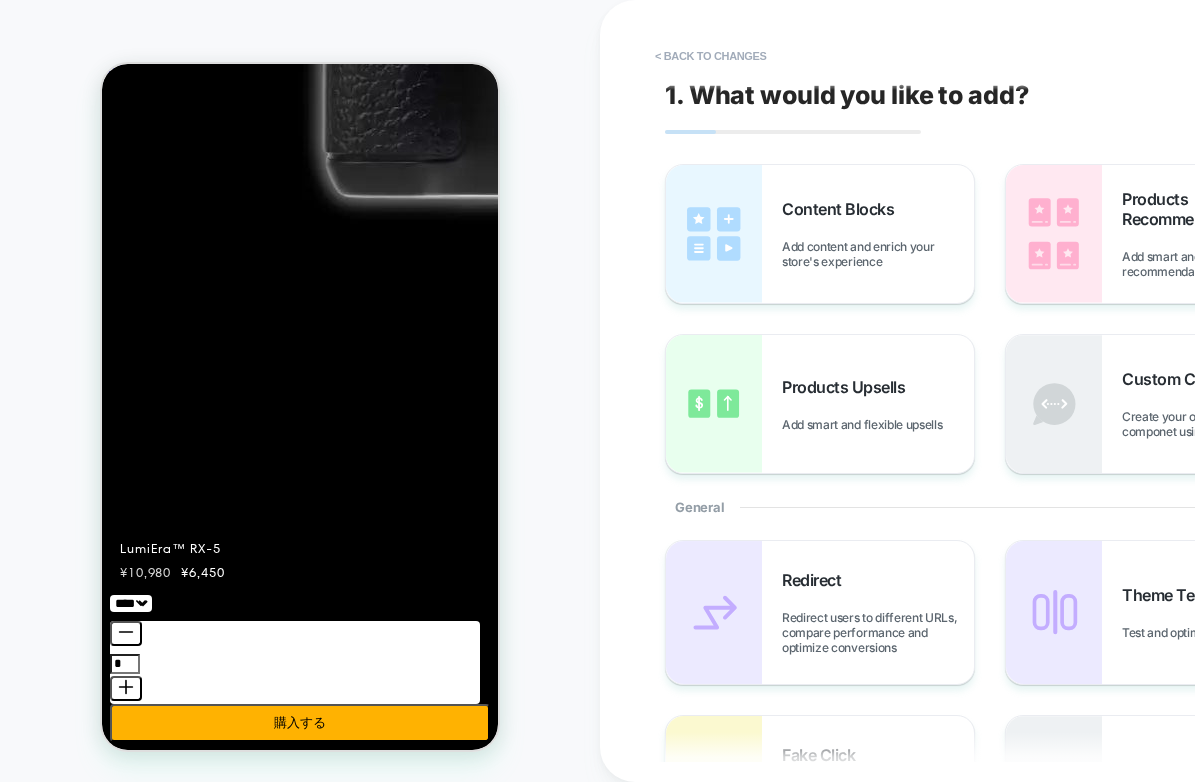 click on "カート 1 1個のアイテム" at bounding box center [300, 849] 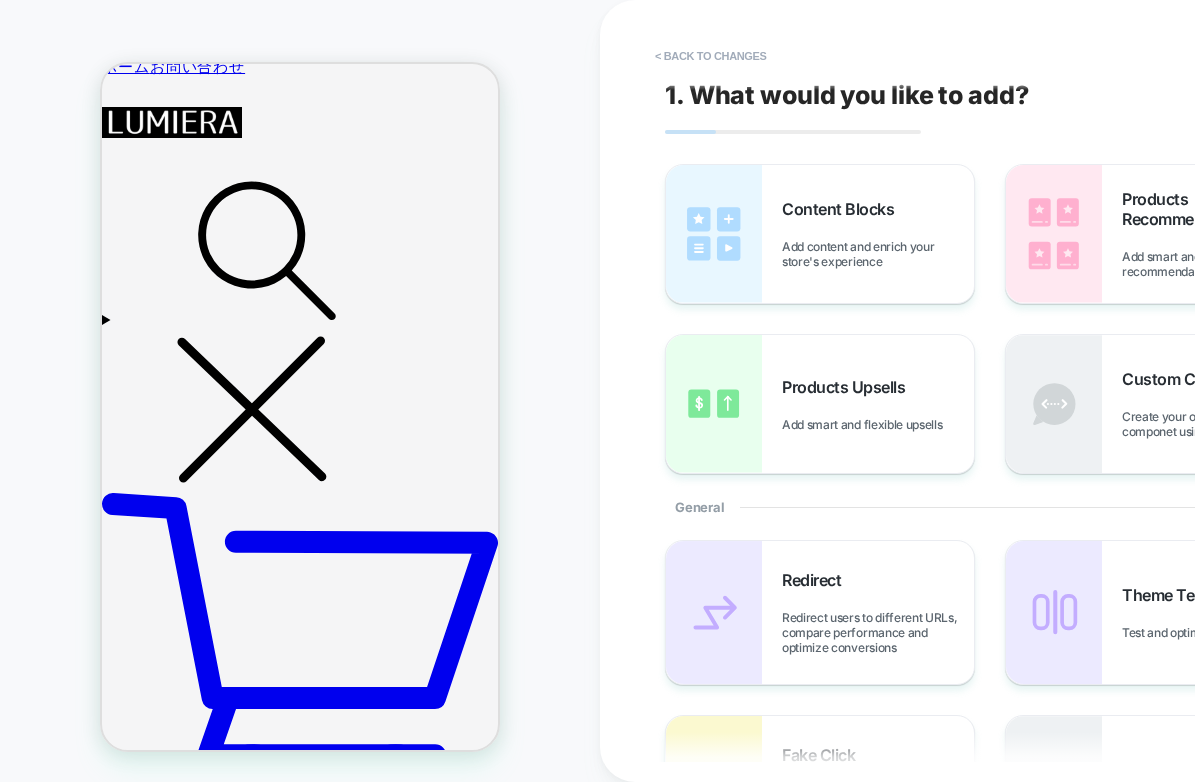 click 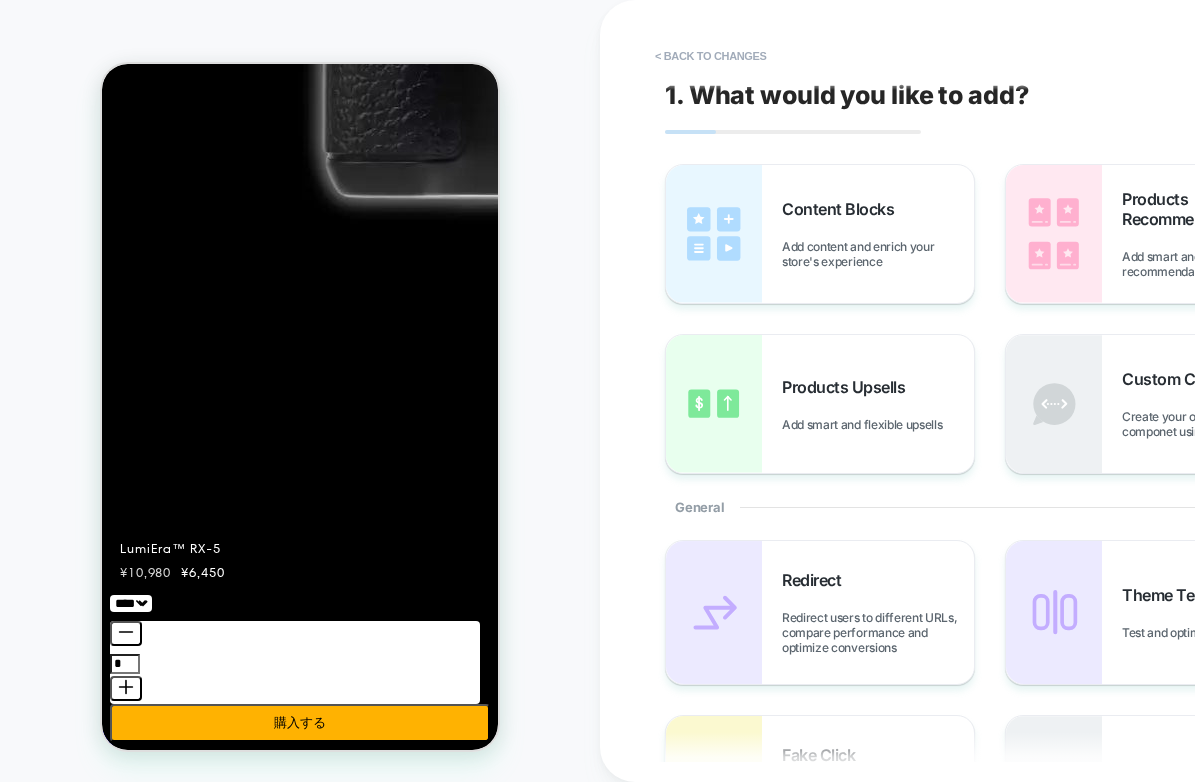 scroll, scrollTop: 0, scrollLeft: 0, axis: both 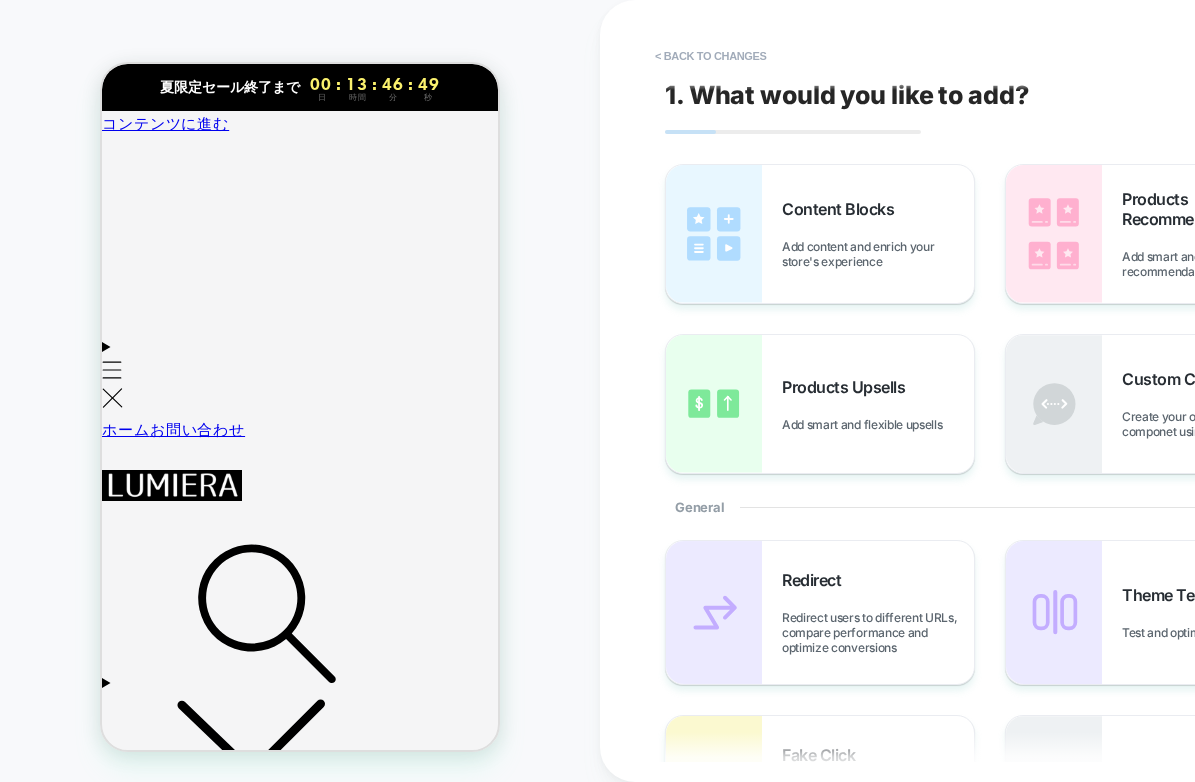 click on "カメラを見る" at bounding box center (149, 4763) 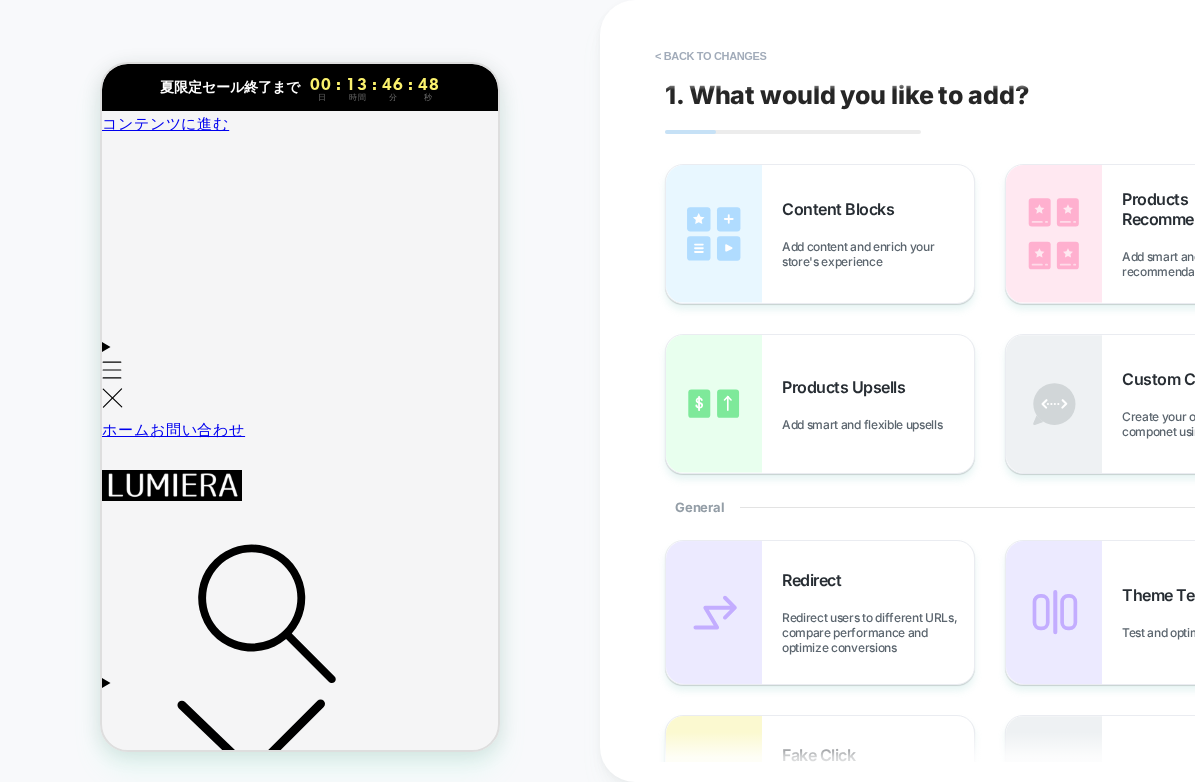 click on "カメラを見る" at bounding box center [149, 4763] 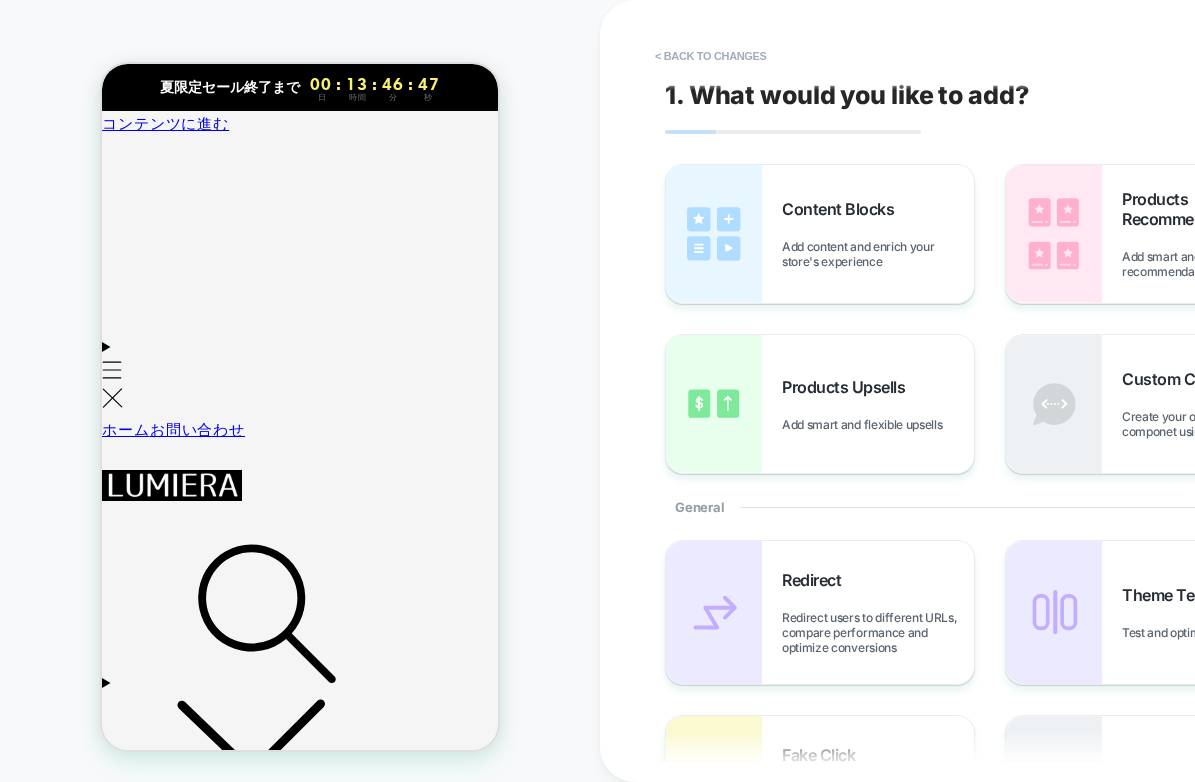 click on "カメラを見る" at bounding box center (149, 4763) 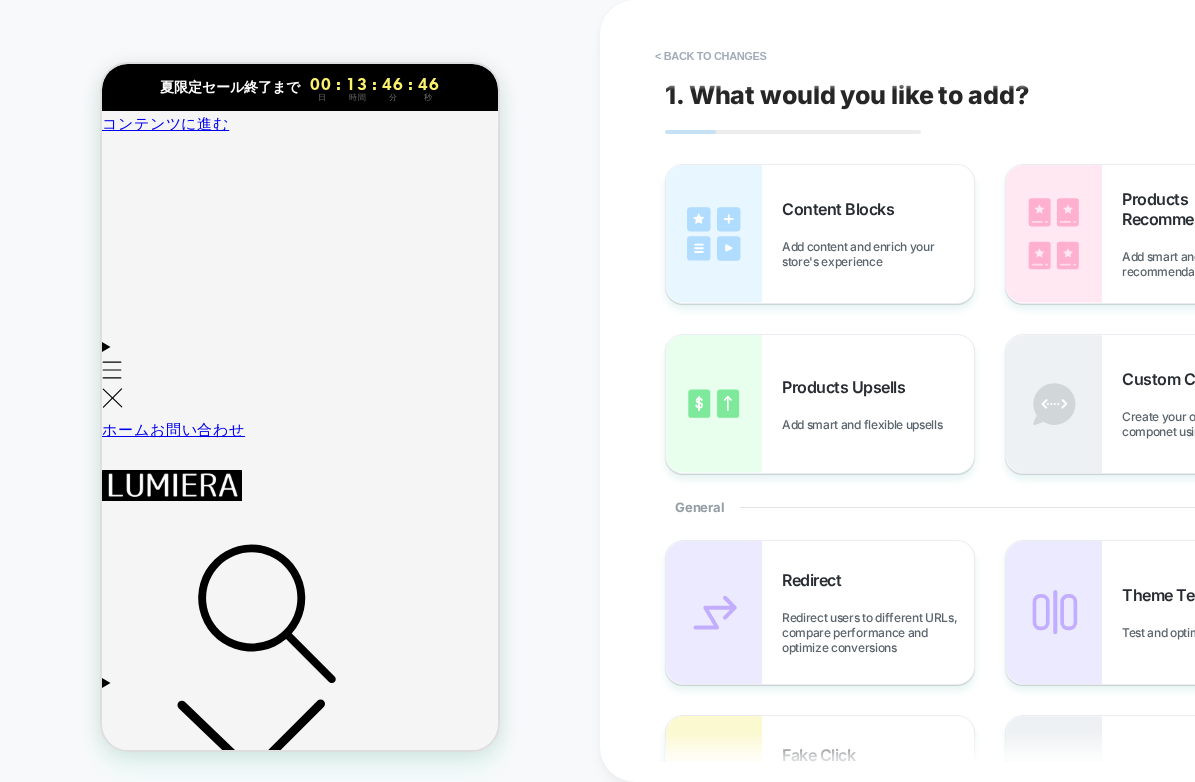 click on "カメラを見る" at bounding box center [149, 4763] 